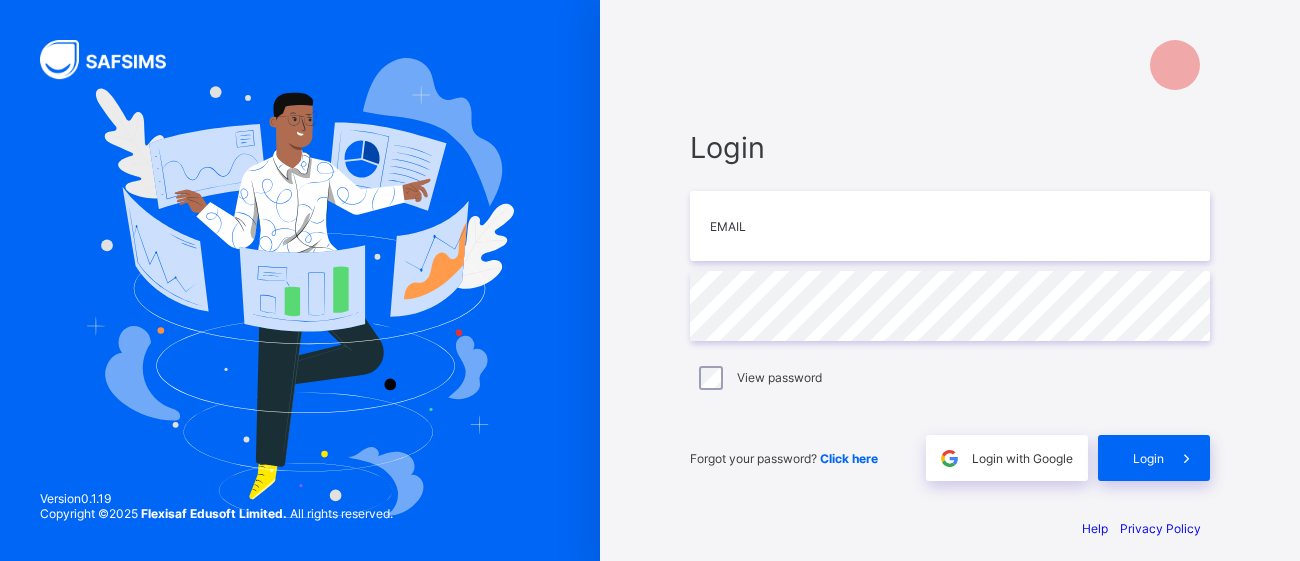 scroll, scrollTop: 0, scrollLeft: 0, axis: both 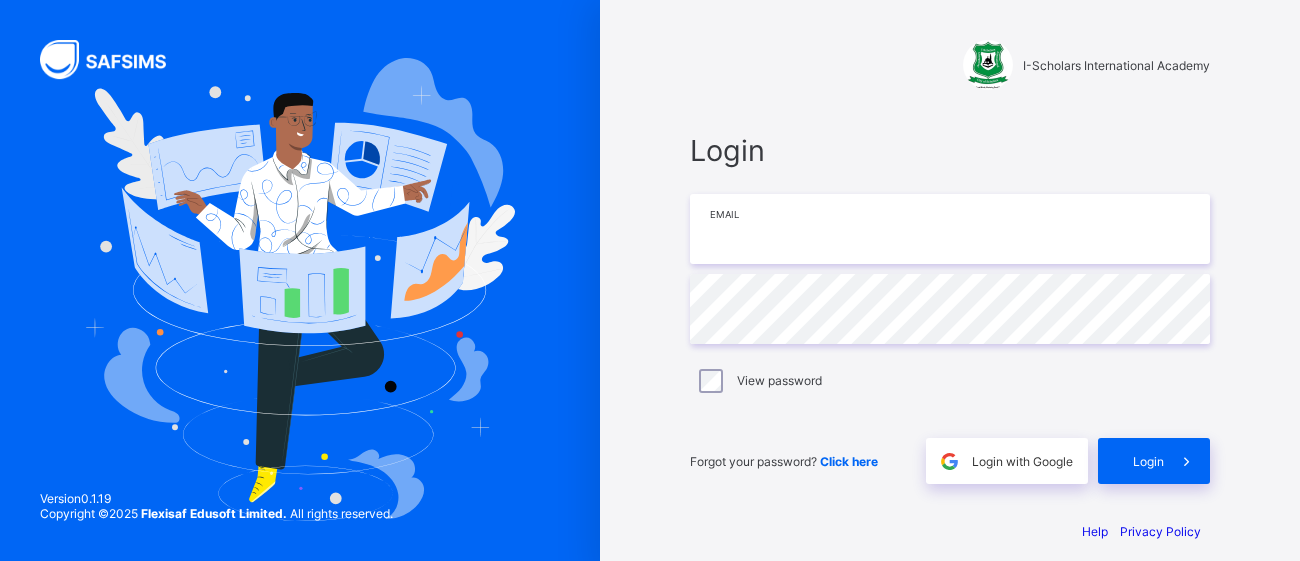 click at bounding box center [950, 229] 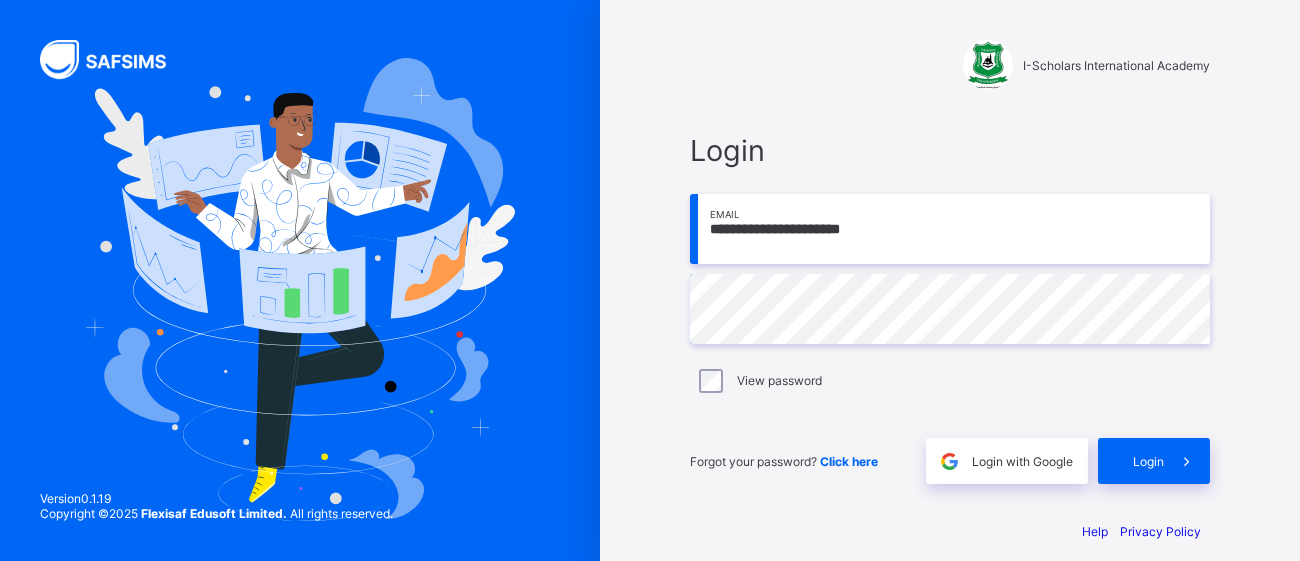 scroll, scrollTop: 0, scrollLeft: 0, axis: both 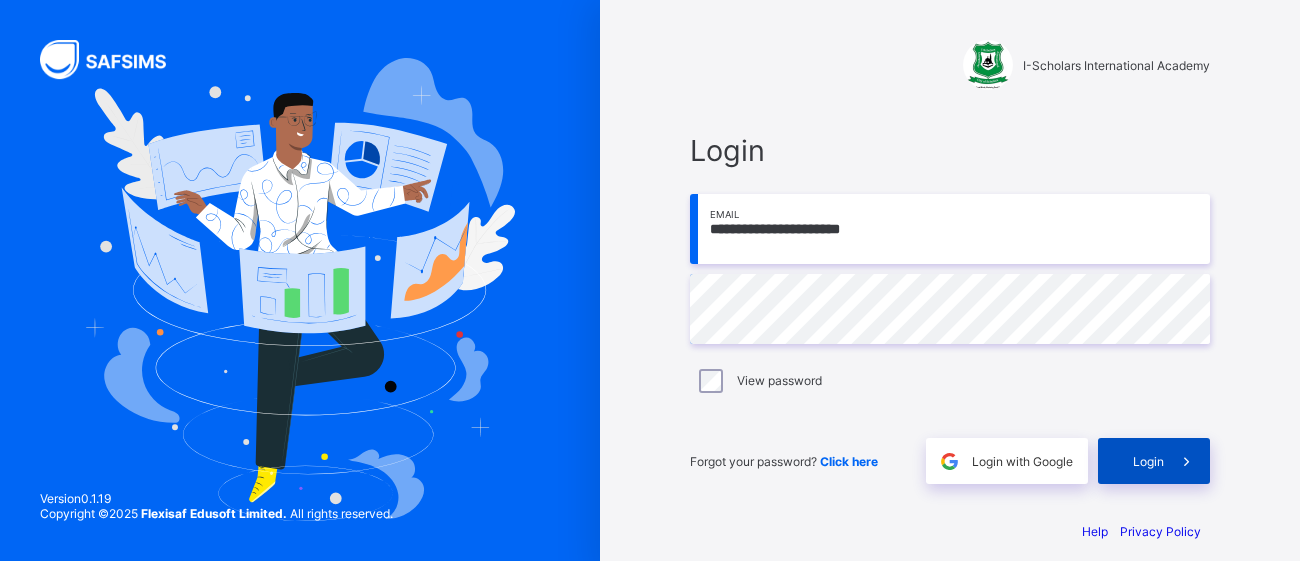 click on "Login" at bounding box center (1154, 461) 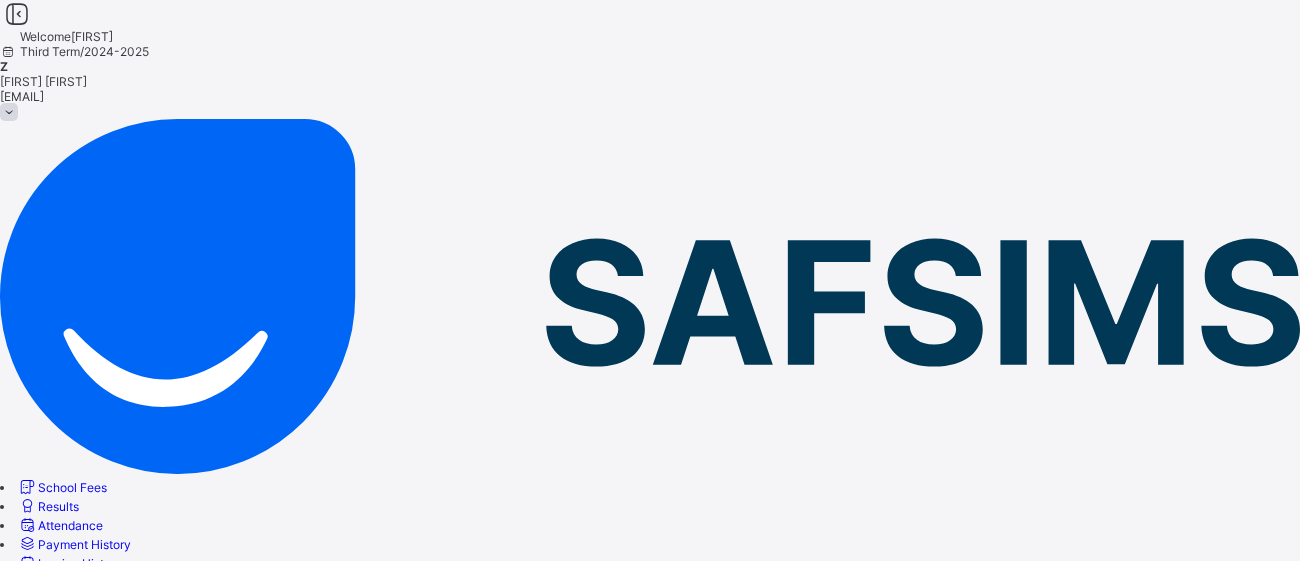 click on "Results" at bounding box center (48, 506) 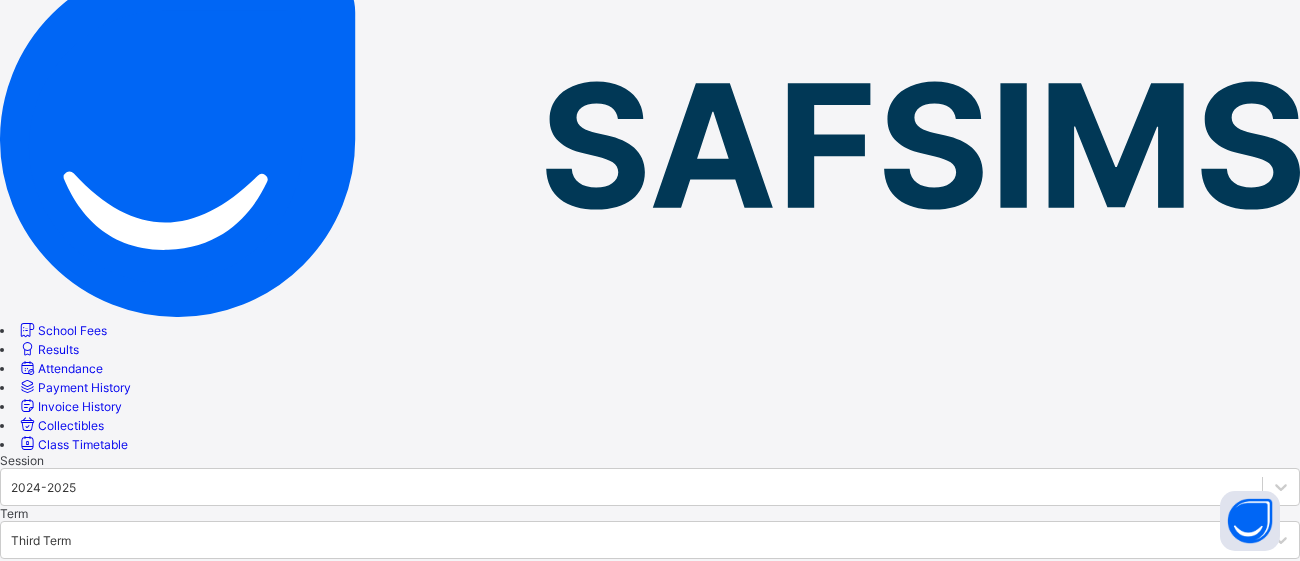 scroll, scrollTop: 159, scrollLeft: 0, axis: vertical 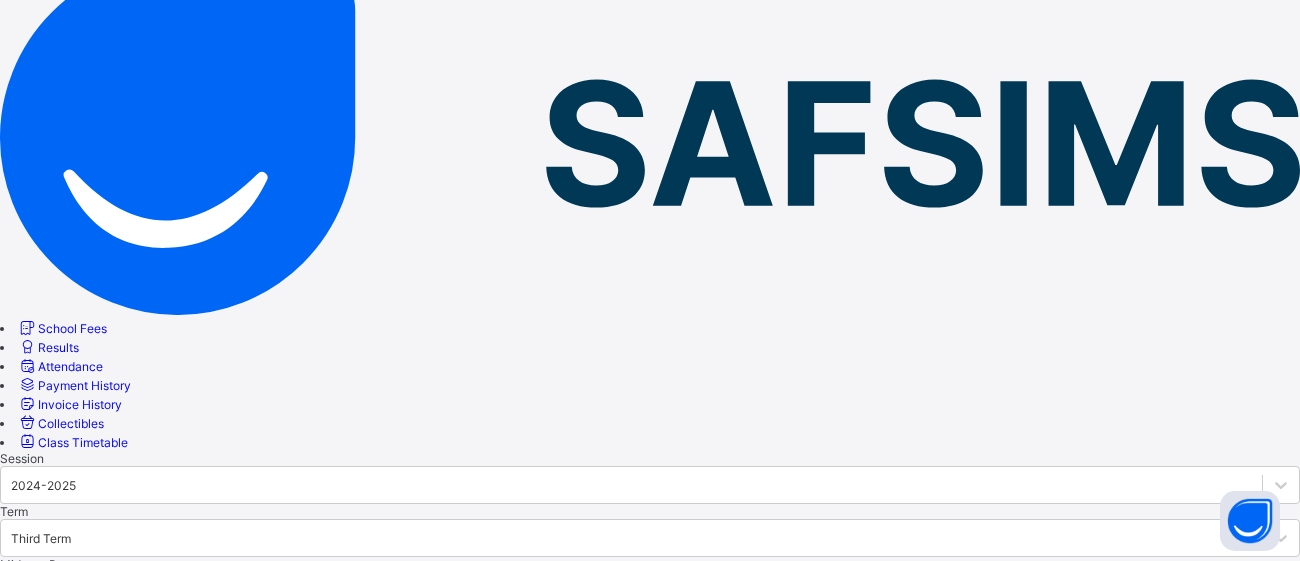 click on "End of Term Report" at bounding box center (53, 579) 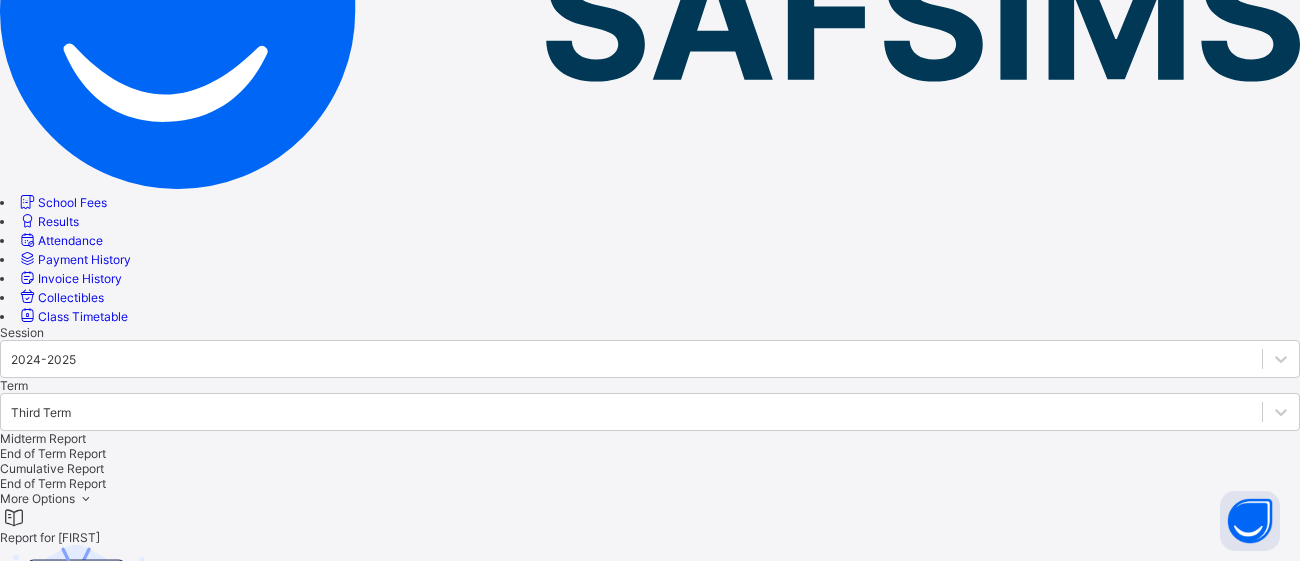 scroll, scrollTop: 281, scrollLeft: 0, axis: vertical 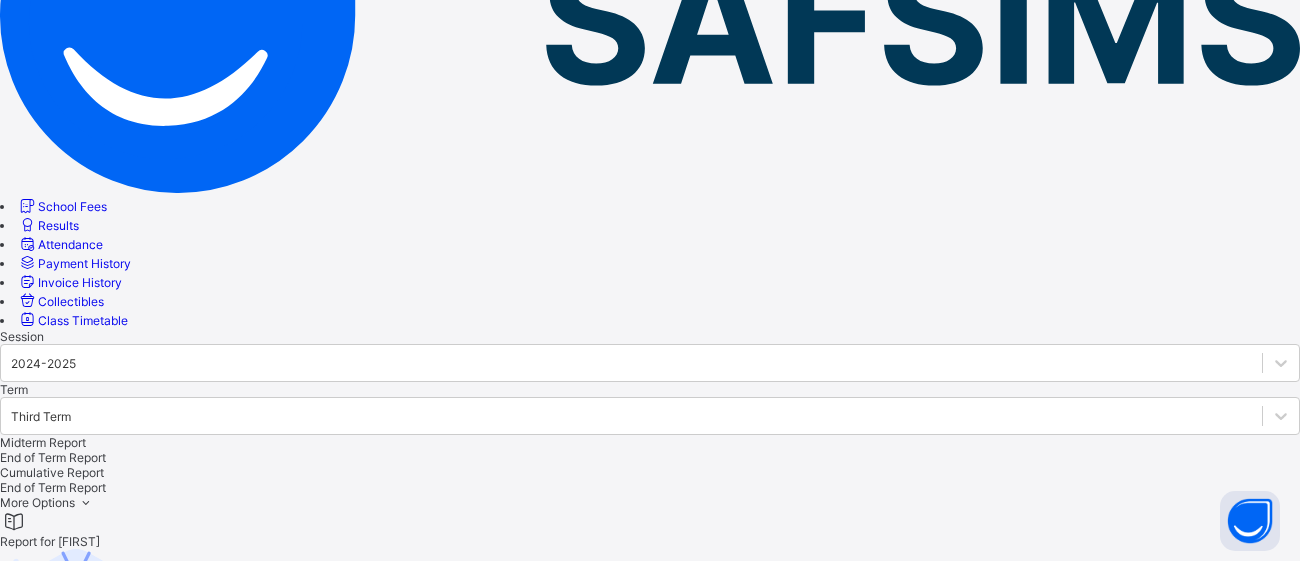 click on "Cumulative Report" at bounding box center [52, 472] 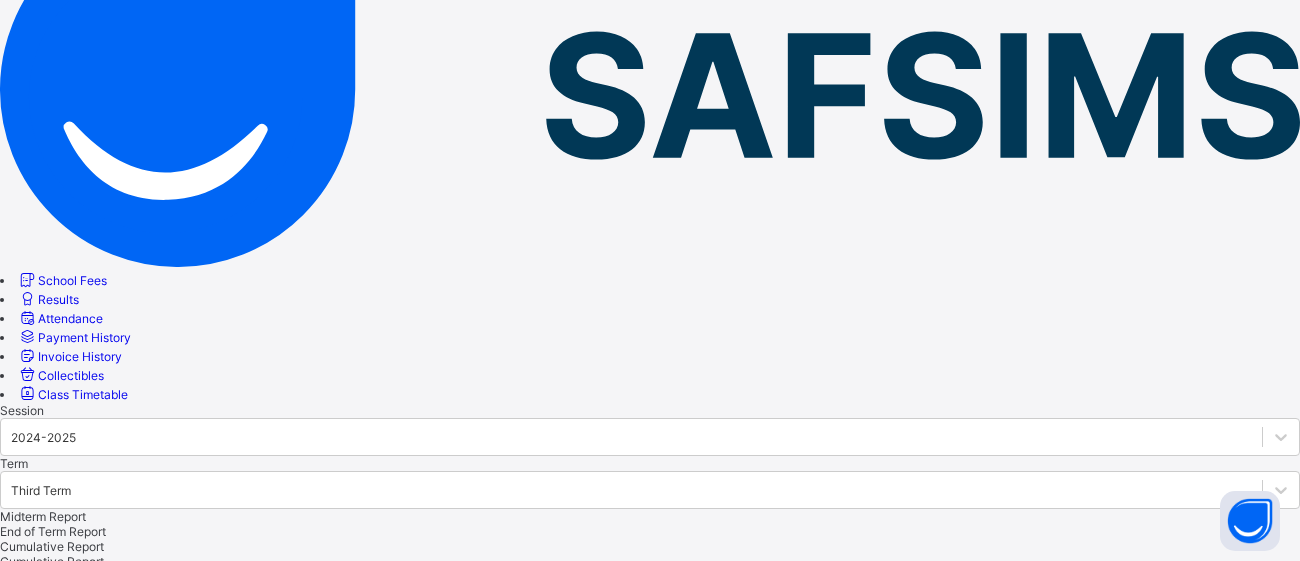 scroll, scrollTop: 72, scrollLeft: 0, axis: vertical 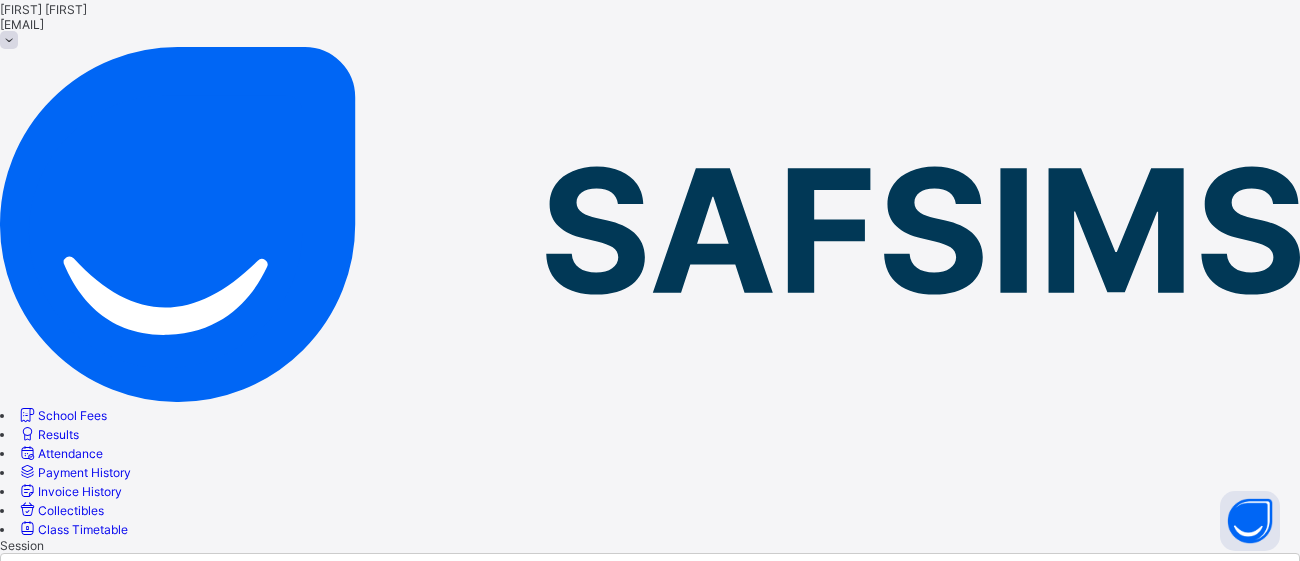 click on "Midterm Report" at bounding box center [650, 651] 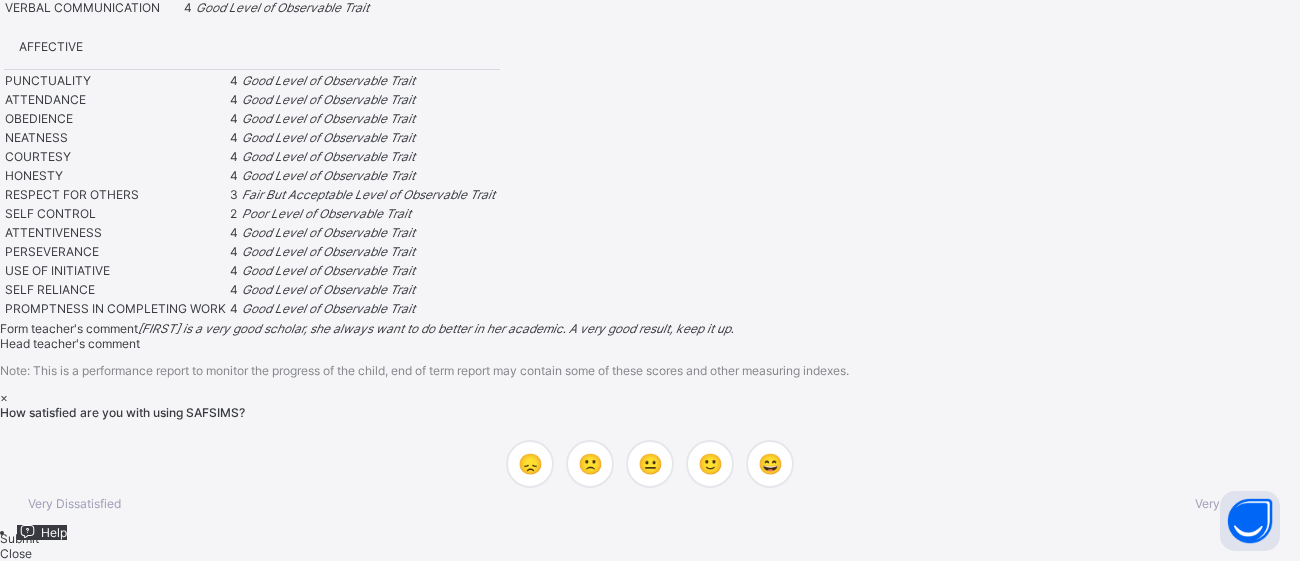 scroll, scrollTop: 2254, scrollLeft: 0, axis: vertical 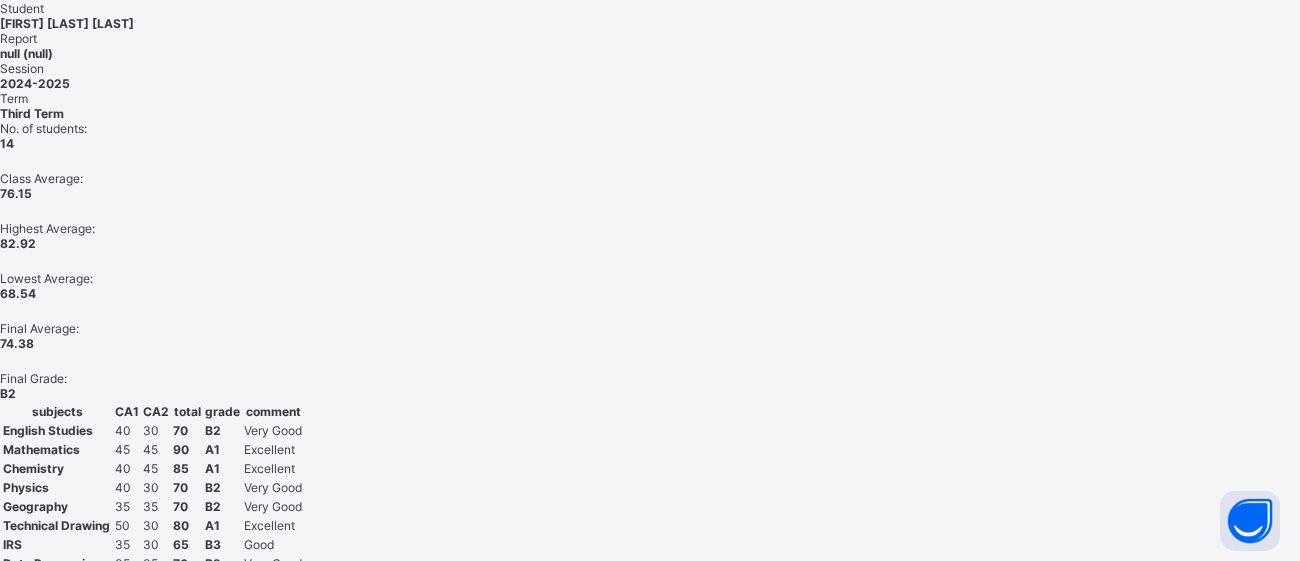 click on "100" at bounding box center (187, 639) 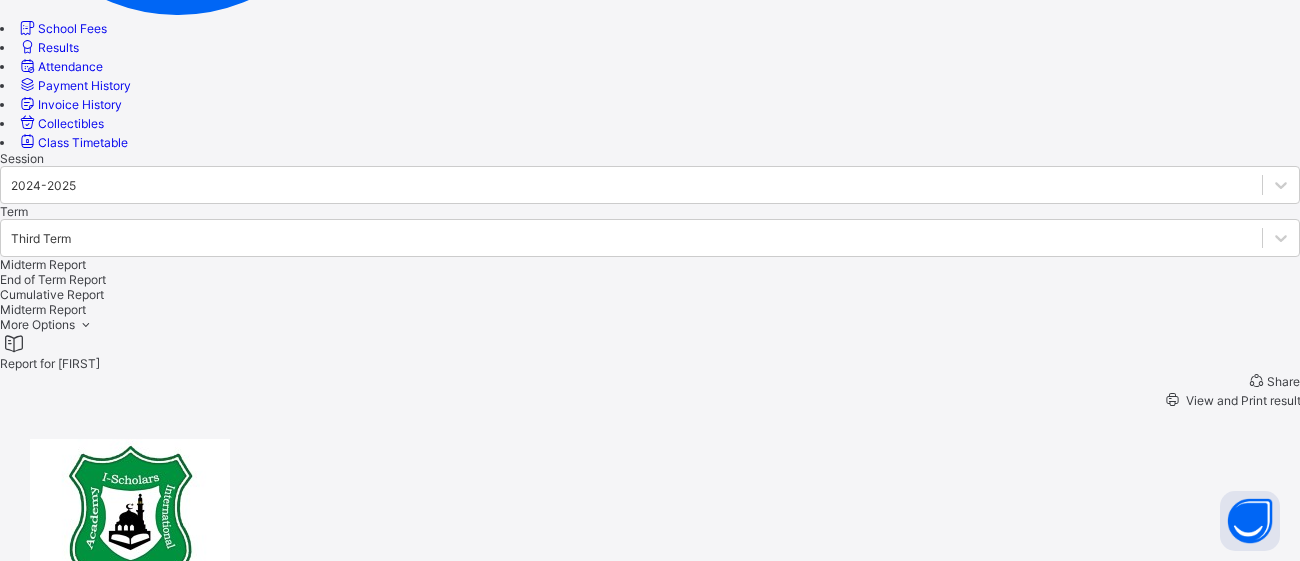 scroll, scrollTop: 455, scrollLeft: 0, axis: vertical 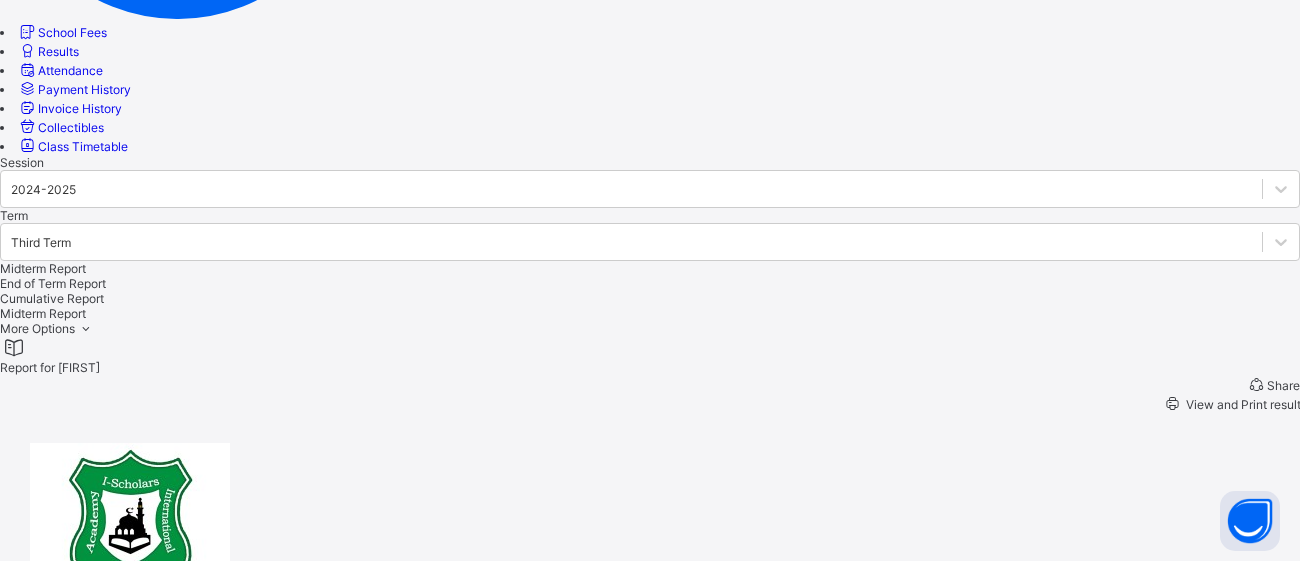 click on "2nd Aug 2025" at bounding box center [79, 683] 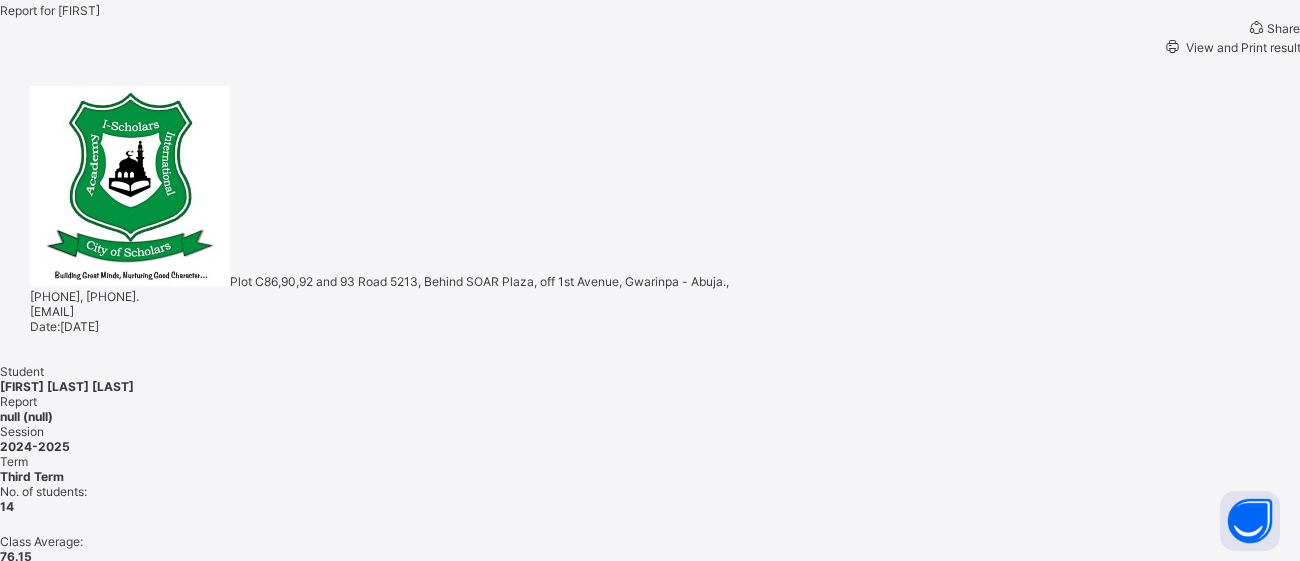 scroll, scrollTop: 815, scrollLeft: 0, axis: vertical 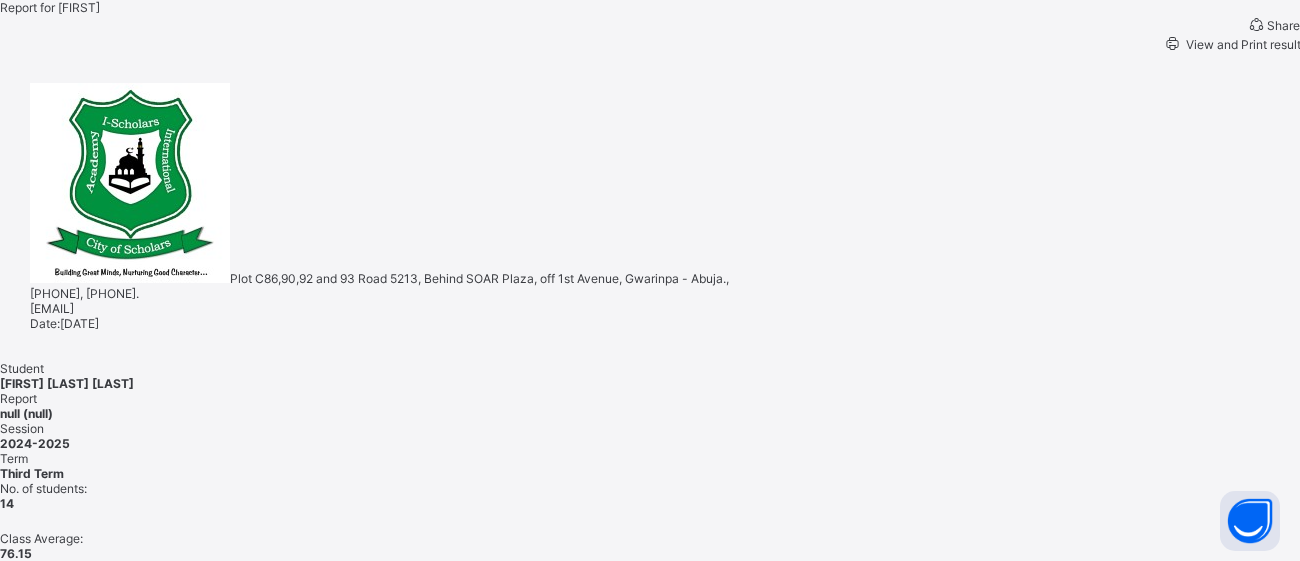click on "Session 2024-2025 Term Third Term Midterm Report End of Term Report Cumulative Report Midterm Report More Options   Report for SAIDAH Share   View and Print result Plot C86,90,92 and 93 Road 5213, Behind SOAR Plaza, off 1st Avenue, Gwarinpa - Abuja.,  08065387733, 08080212456. info@ischolars.com.ng Date: 2nd Aug 2025 Student SAIDAH MOTUNRAYO SAID Report null (null) Session 2024-2025 Term Third Term No. of students:    14 Class Average:  76.15  Highest Average:  82.92 Lowest Average:  68.54 Final Average:  74.38 Final Grade:  B2   subjects     CA1     CA2     total     grade     comment   English Studies 40 30 70 B2 Very Good Mathematics 45 45 90 A1 Excellent Chemistry 40 45 85 A1 Excellent Physics 40 30 70 B2 Very Good Geography 35 35 70 B2 Very Good Technical Drawing 50 30 80 A1 Excellent IRS 35 30 65 B3 Good Data Processing 35 35 70 B2 Very Good Civic Education 25 35 60 C4 Credit Computer Science 25 27.5 52.5 C6 Credit Arabic 45 35 80 A1 Excellent Quran 50 50 100 A1 Excellent Psychomotor 01 HANDWRITING 4" at bounding box center [650, 675] 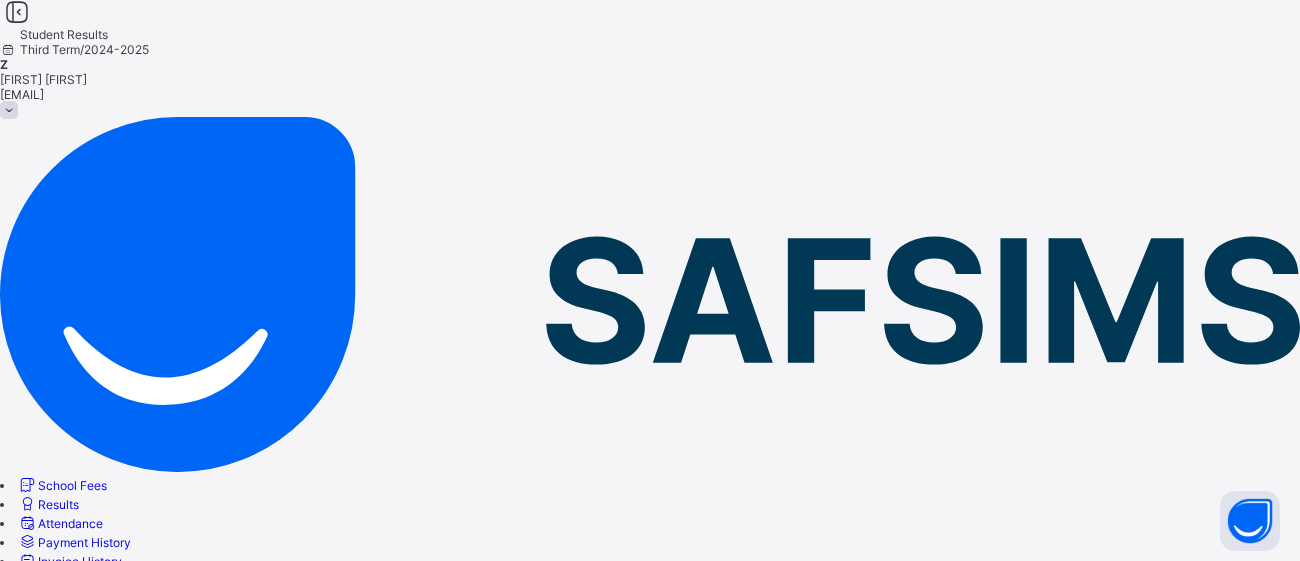 scroll, scrollTop: 0, scrollLeft: 0, axis: both 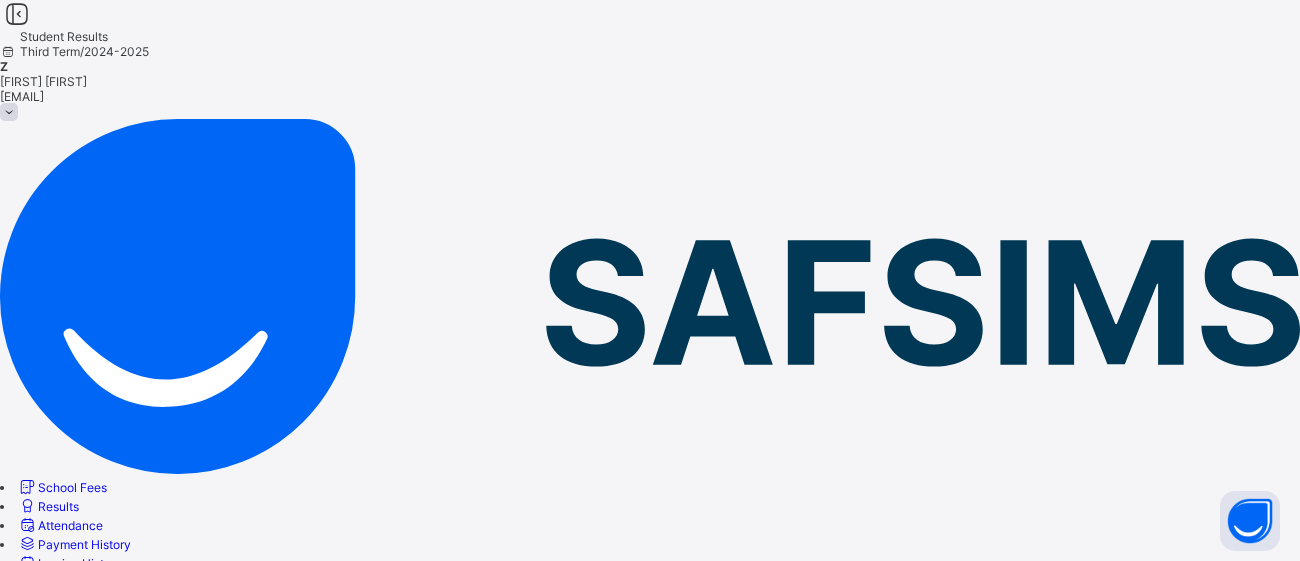click at bounding box center (650, 610) 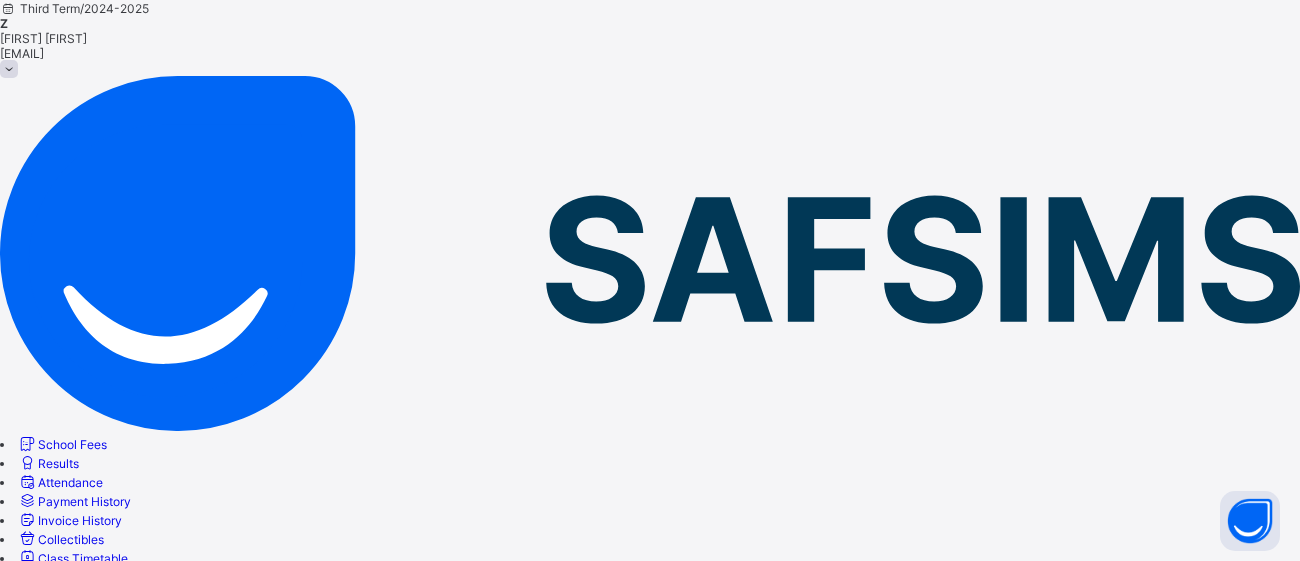 scroll, scrollTop: 39, scrollLeft: 0, axis: vertical 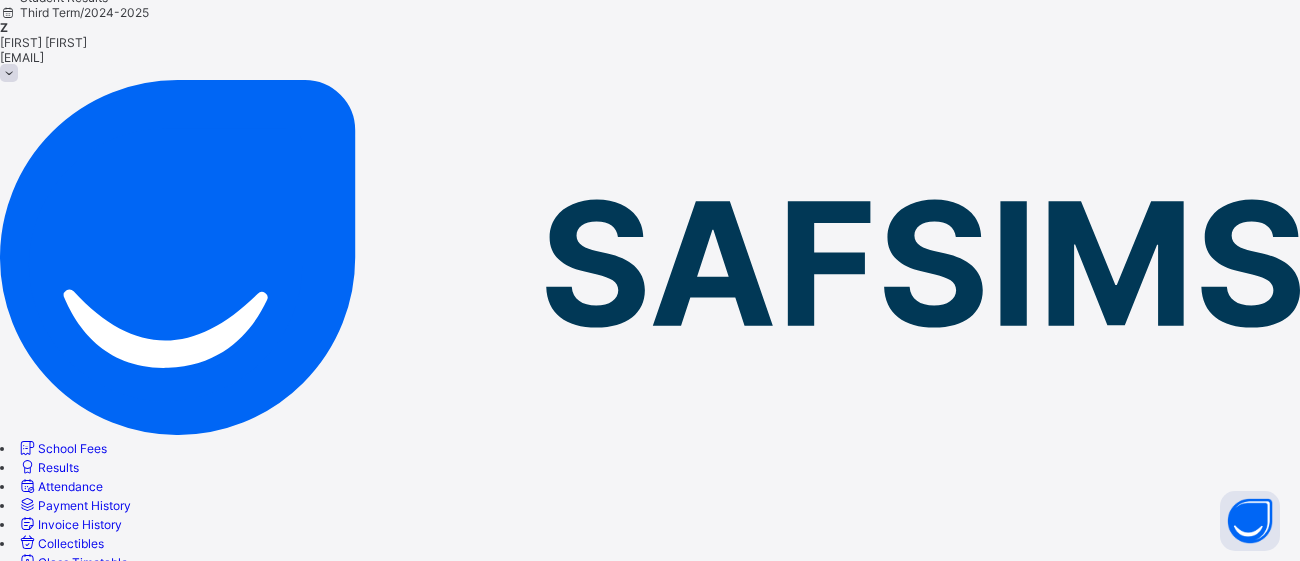 click on "Cumulative Report" at bounding box center (650, 714) 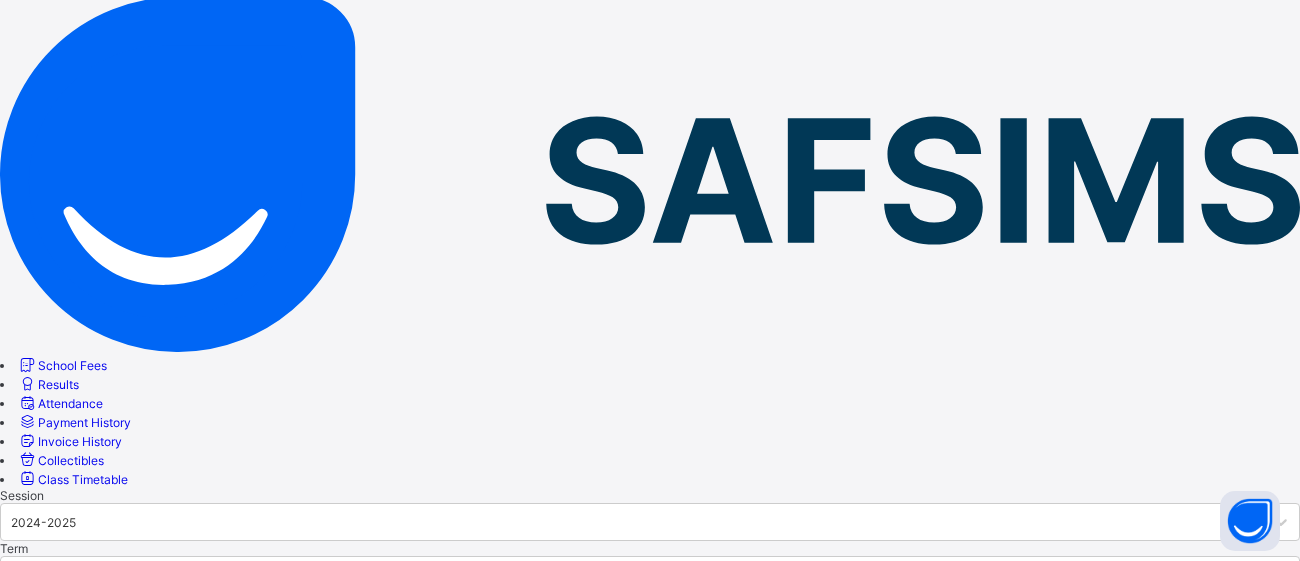 scroll, scrollTop: 119, scrollLeft: 0, axis: vertical 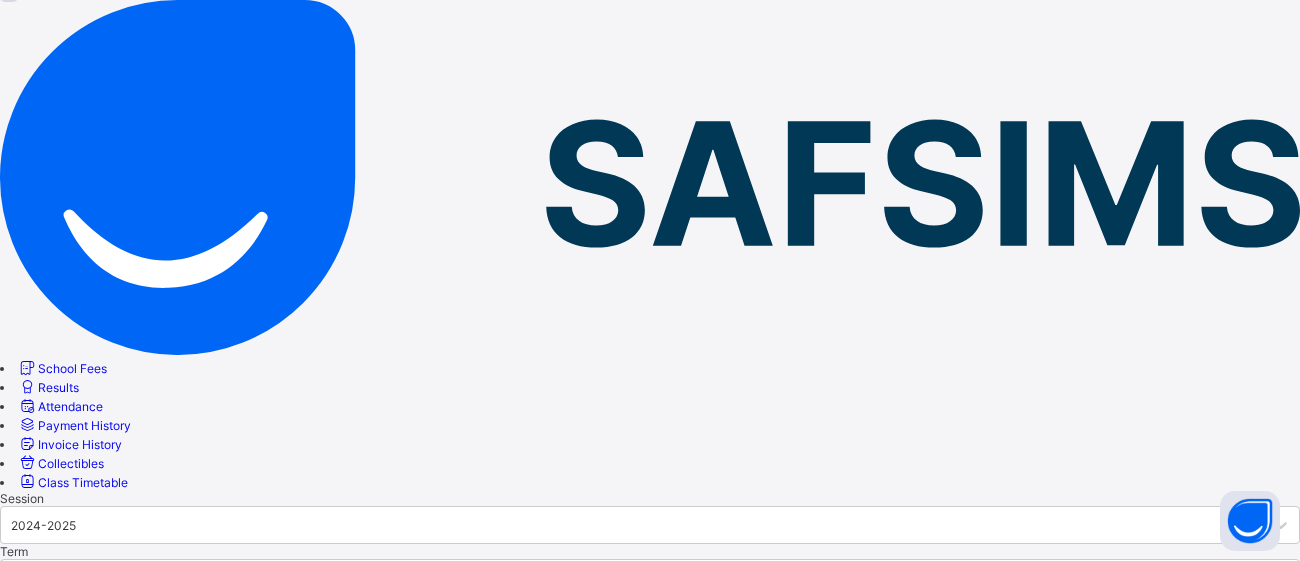 click on "Midterm Report" at bounding box center [650, 619] 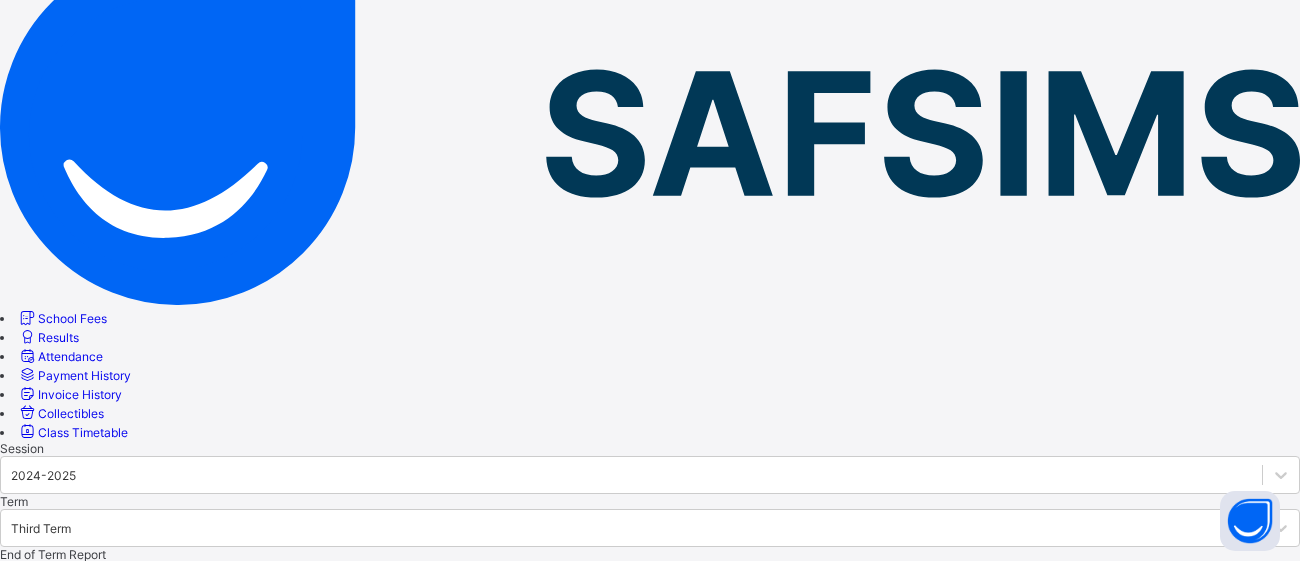 scroll, scrollTop: 159, scrollLeft: 0, axis: vertical 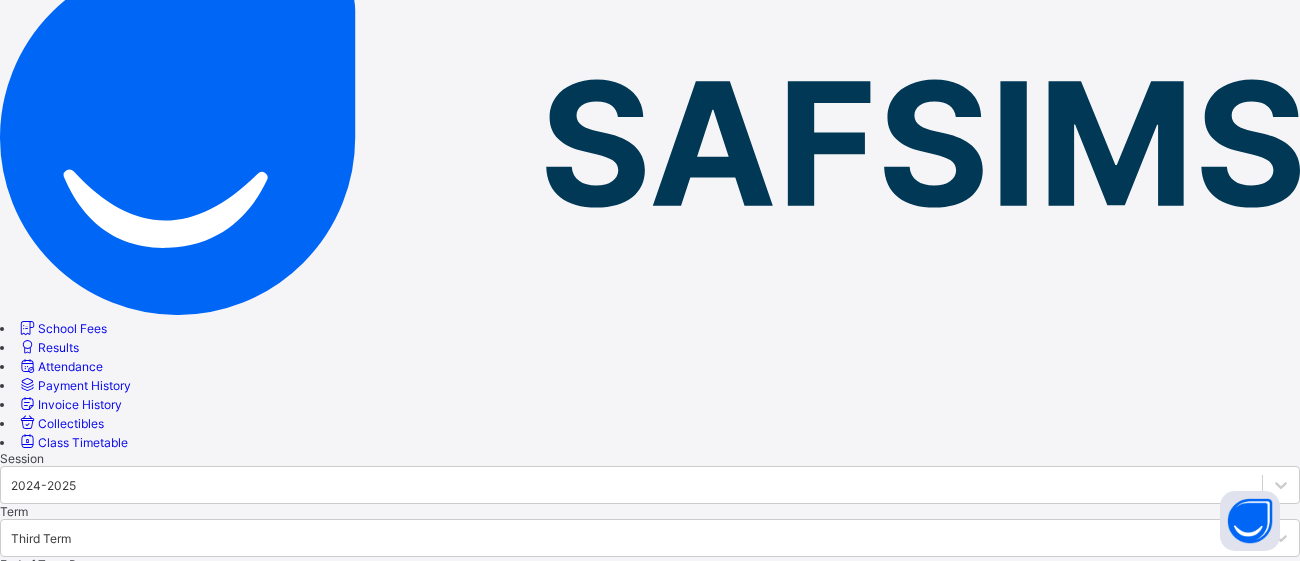 click on "End of Term Report" at bounding box center (650, 564) 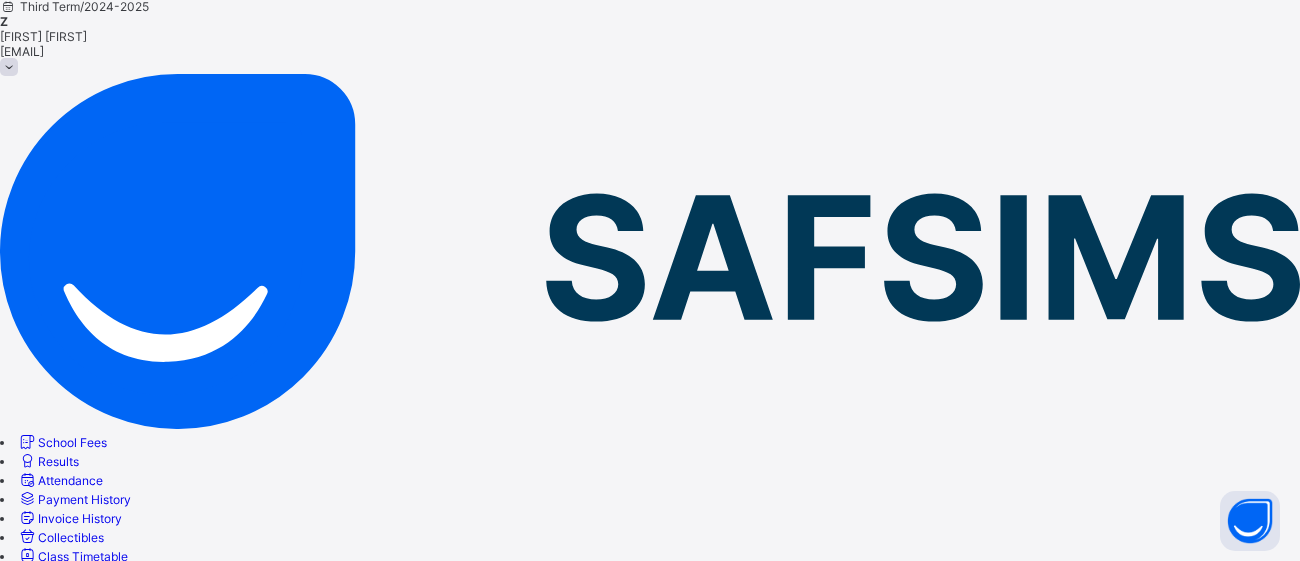 scroll, scrollTop: 39, scrollLeft: 0, axis: vertical 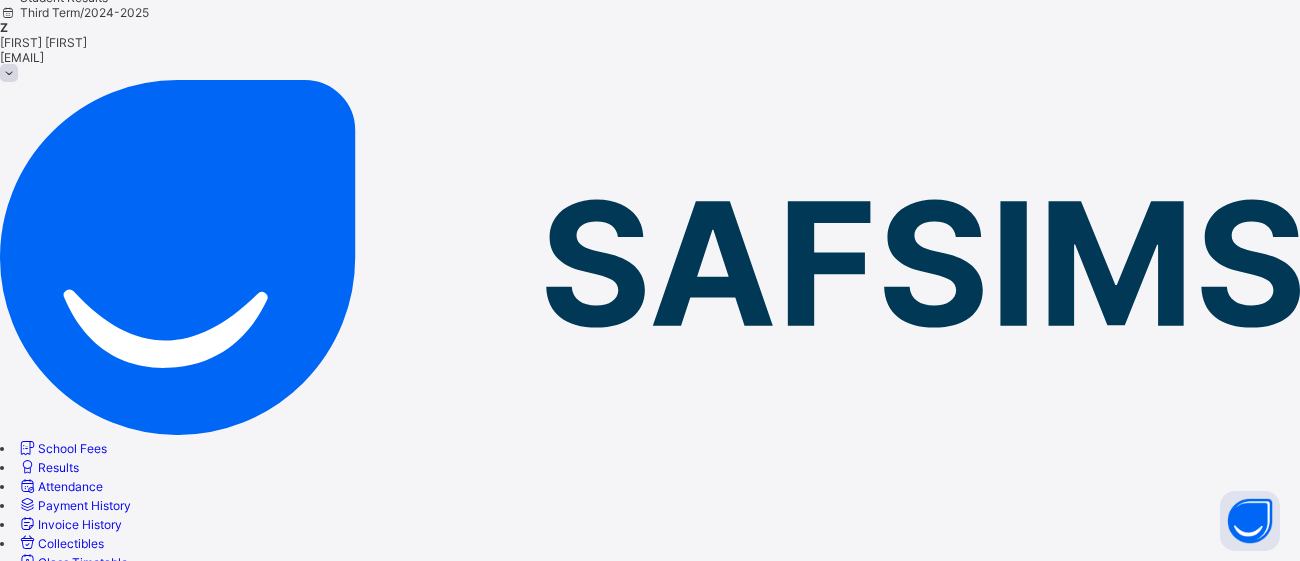 click at bounding box center (650, 571) 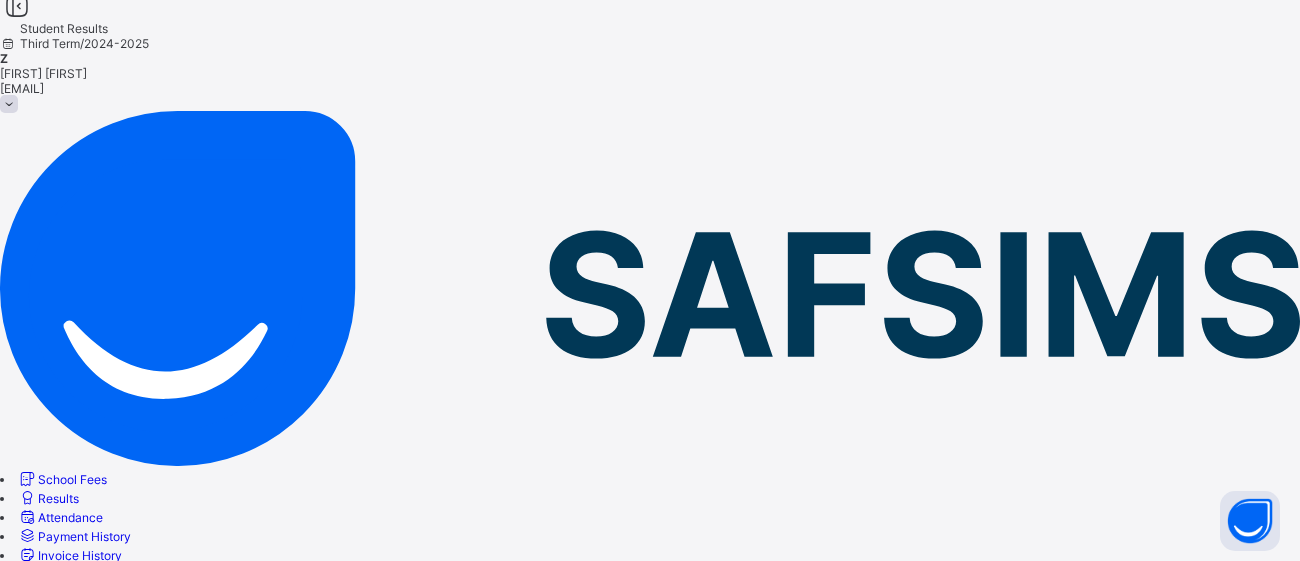 scroll, scrollTop: 0, scrollLeft: 0, axis: both 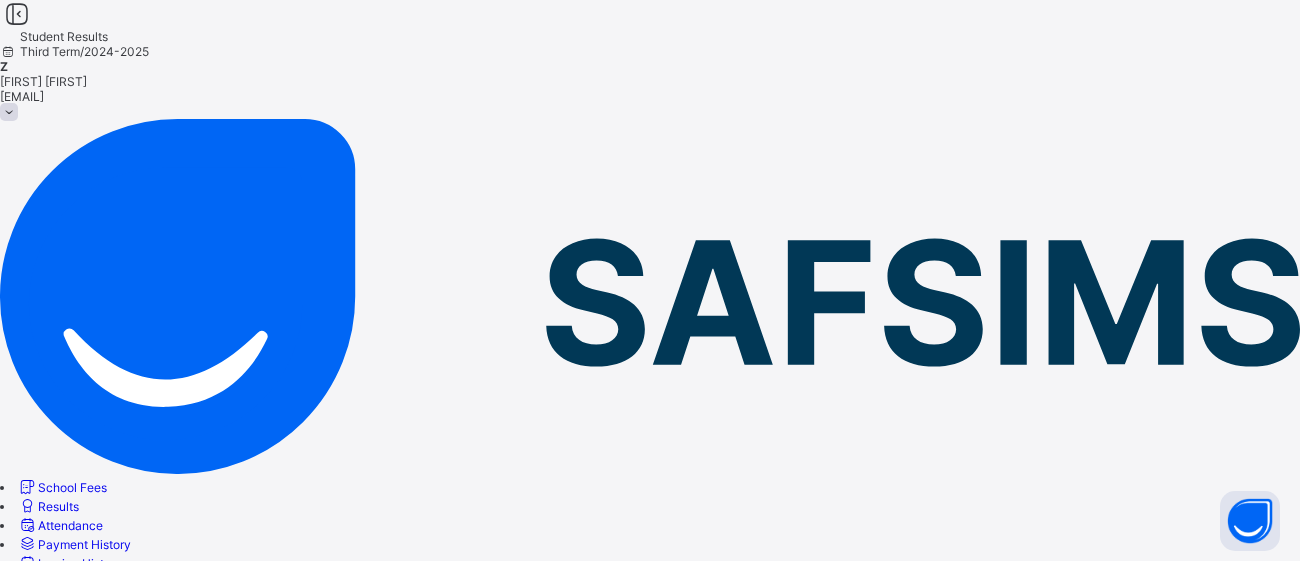 click at bounding box center (650, 610) 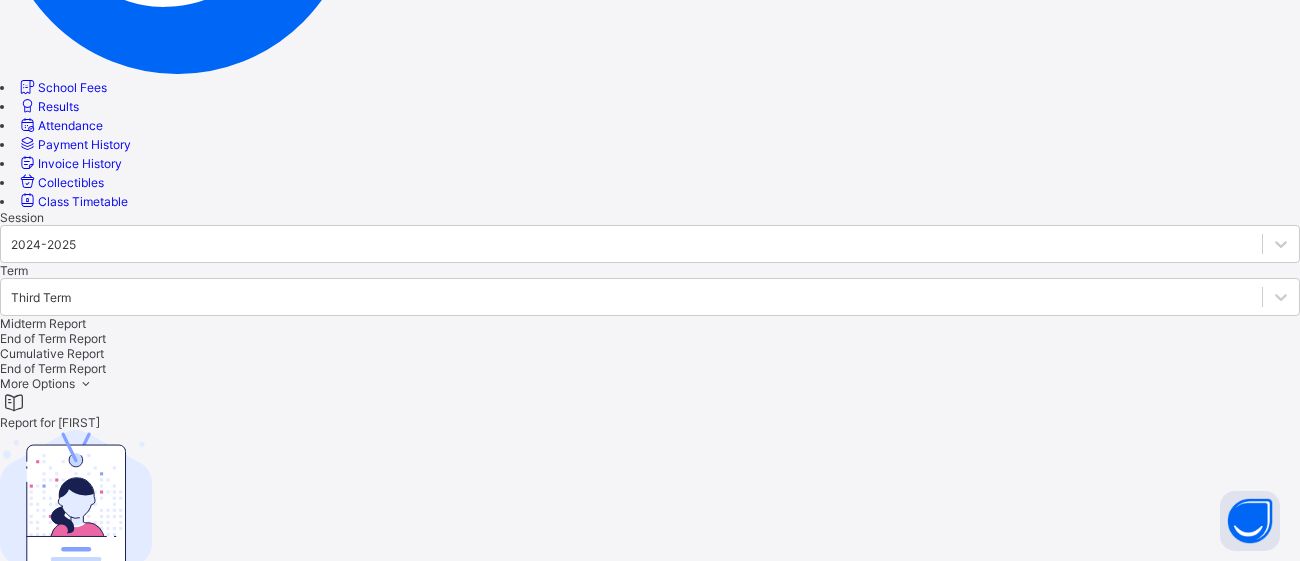 scroll, scrollTop: 401, scrollLeft: 0, axis: vertical 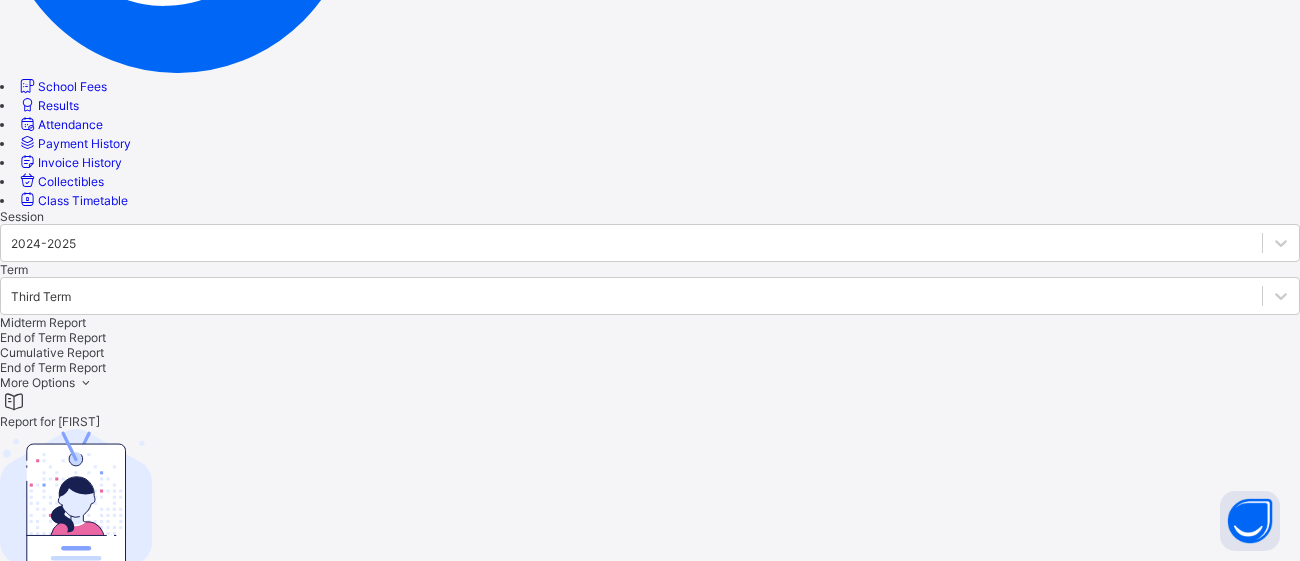 click on "No Report Available This child has no report available for this term." at bounding box center (650, 540) 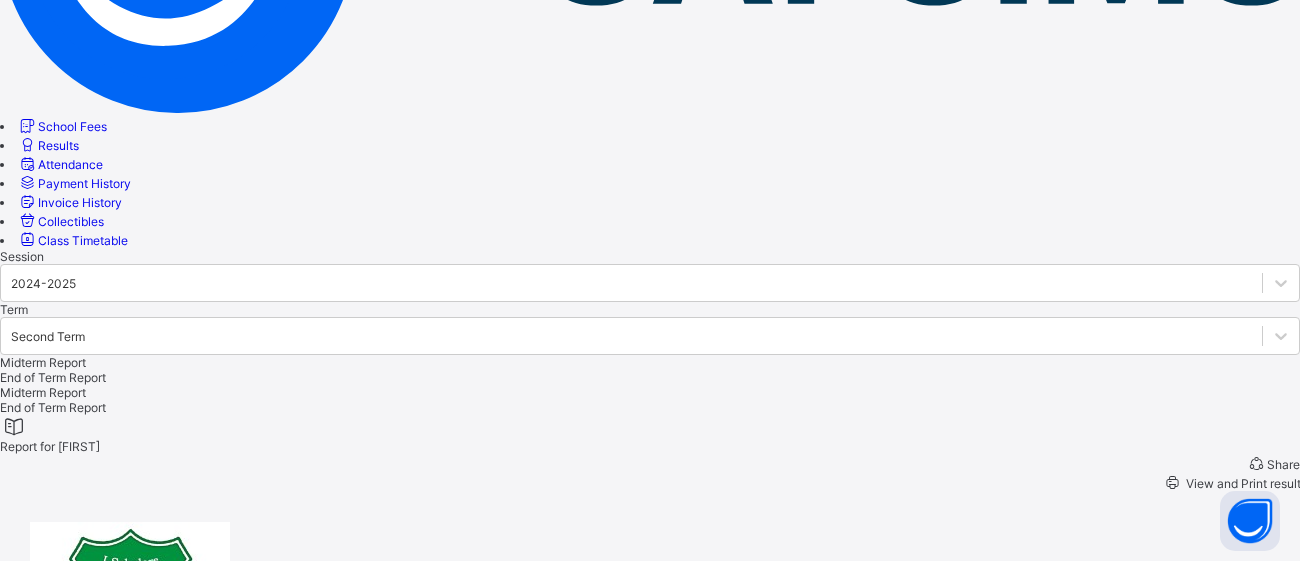 scroll, scrollTop: 321, scrollLeft: 0, axis: vertical 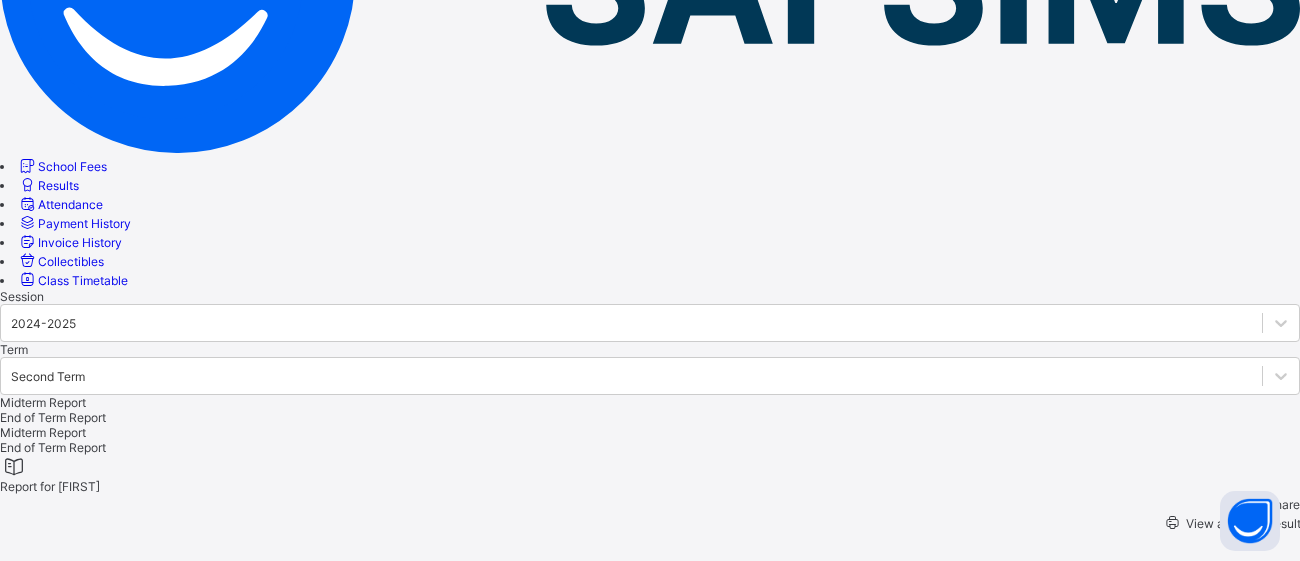click on "End of Term Report" at bounding box center [650, 417] 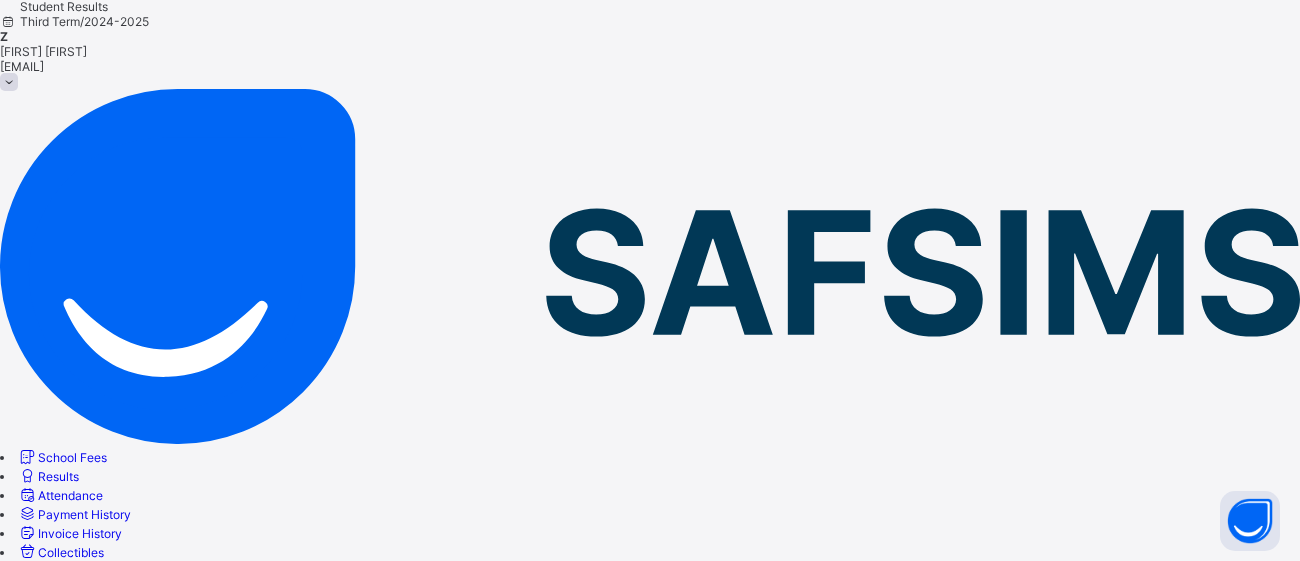 scroll, scrollTop: 0, scrollLeft: 0, axis: both 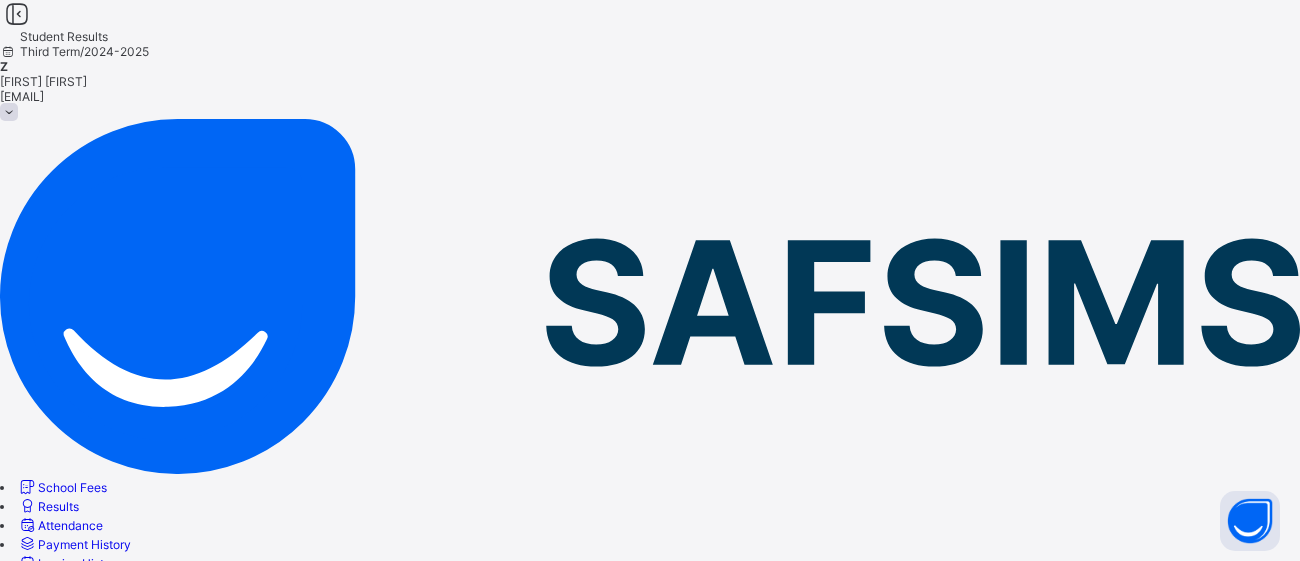 click on "Second Term" at bounding box center (650, 697) 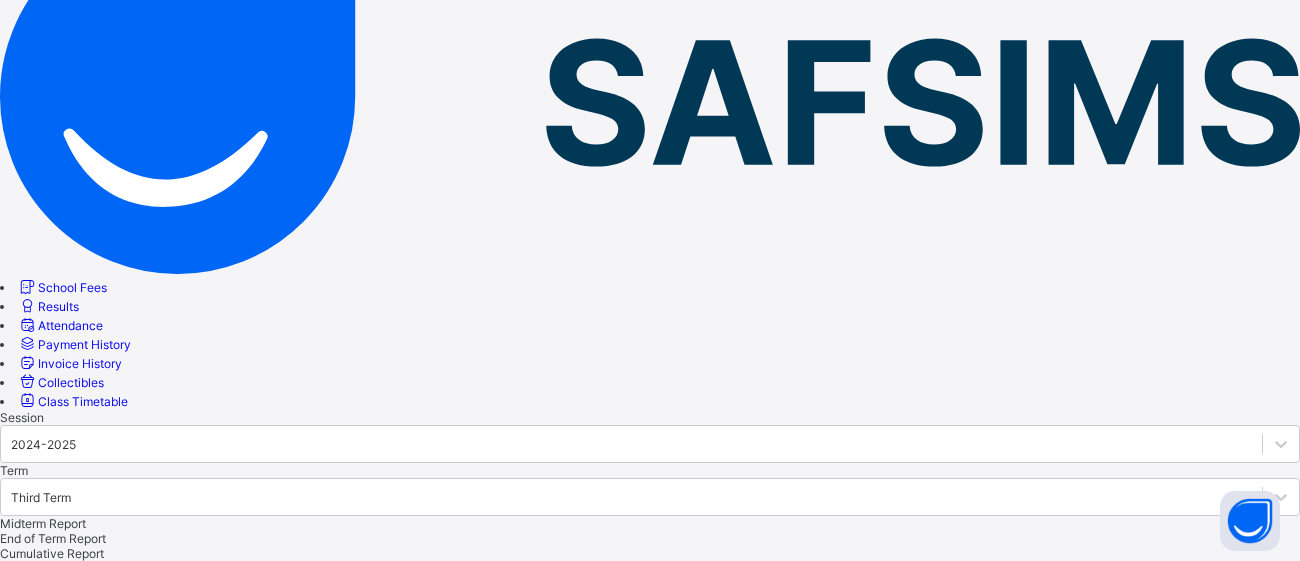 scroll, scrollTop: 119, scrollLeft: 0, axis: vertical 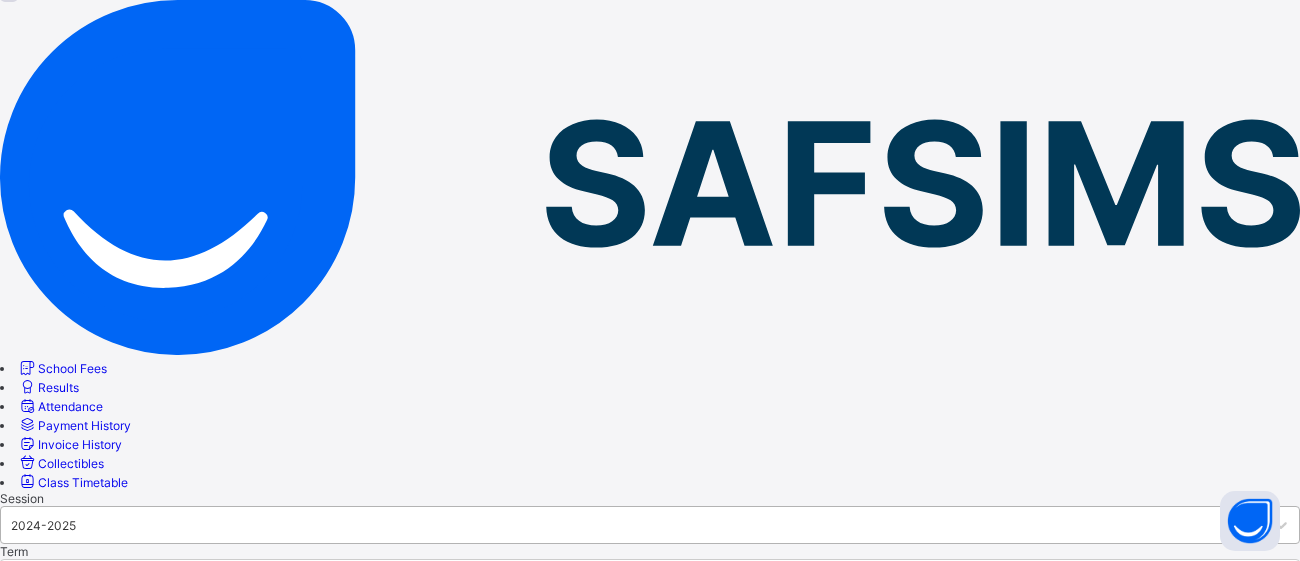 click on "2024-2025" at bounding box center (43, 525) 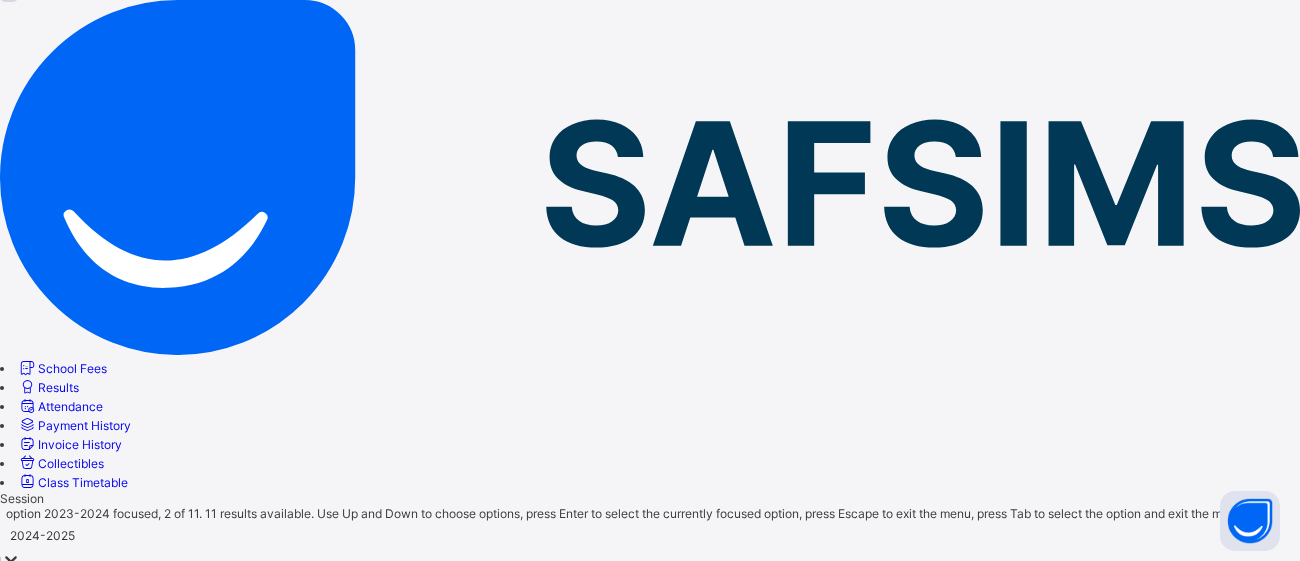 click on "2023-2024" at bounding box center [650, 594] 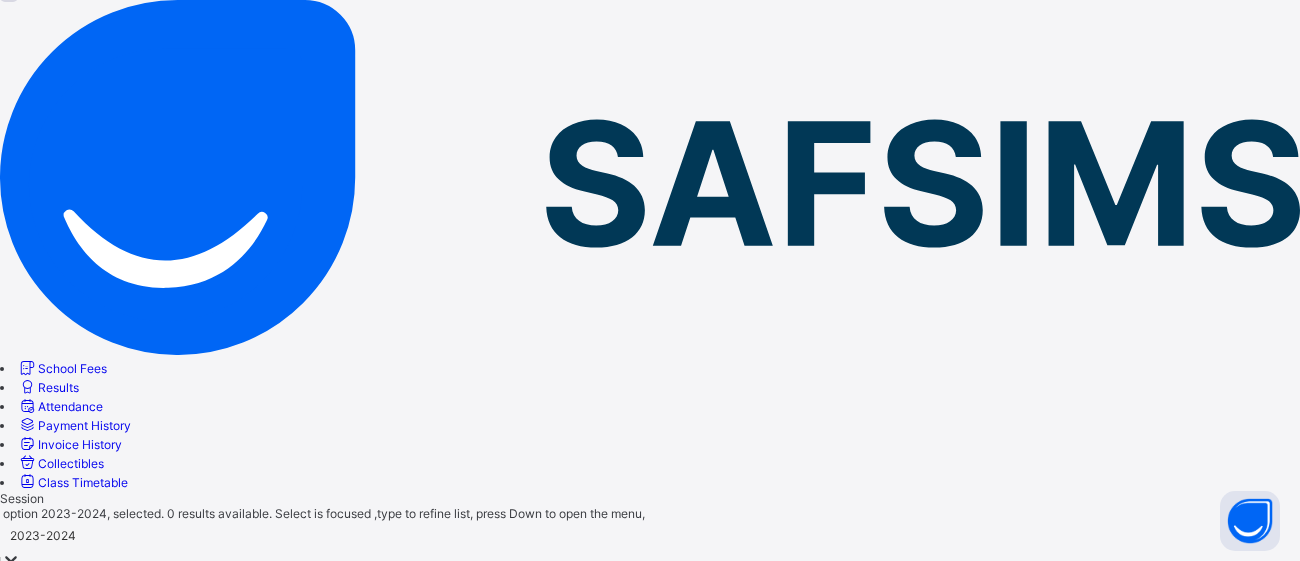click on "Midterm Report End of Term Report Cumulative Report Midterm Report More Options   Report for SAIDAH Share   View and Print result Plot C86,90,92 and 93 Road 5213, Behind SOAR Plaza, off 1st Avenue, Gwarinpa - Abuja.,  08065387733, 08080212456. info@ischolars.com.ng Date: 2nd Aug 2025 Student SAIDAH MOTUNRAYO SAID Report null (null) Session 2024-2025 Term Third Term No. of students:    14 Class Average:  76.15  Highest Average:  82.92 Lowest Average:  68.54 Final Average:  74.38 Final Grade:  B2   subjects     CA1     CA2     total     grade     comment   English Studies 40 30 70 B2 Very Good Mathematics 45 45 90 A1 Excellent Chemistry 40 45 85 A1 Excellent Physics 40 30 70 B2 Very Good Geography 35 35 70 B2 Very Good Technical Drawing 50 30 80 A1 Excellent IRS 35 30 65 B3 Good Data Processing 35 35 70 B2 Very Good Civic Education 25 35 60 C4 Credit Computer Science 25 27.5 52.5 C6 Credit Arabic 45 35 80 A1 Excellent Quran 50 50 100 A1 Excellent Psychomotor 01 HANDWRITING 4   Good Level of Observable Trait   5" at bounding box center (650, 1452) 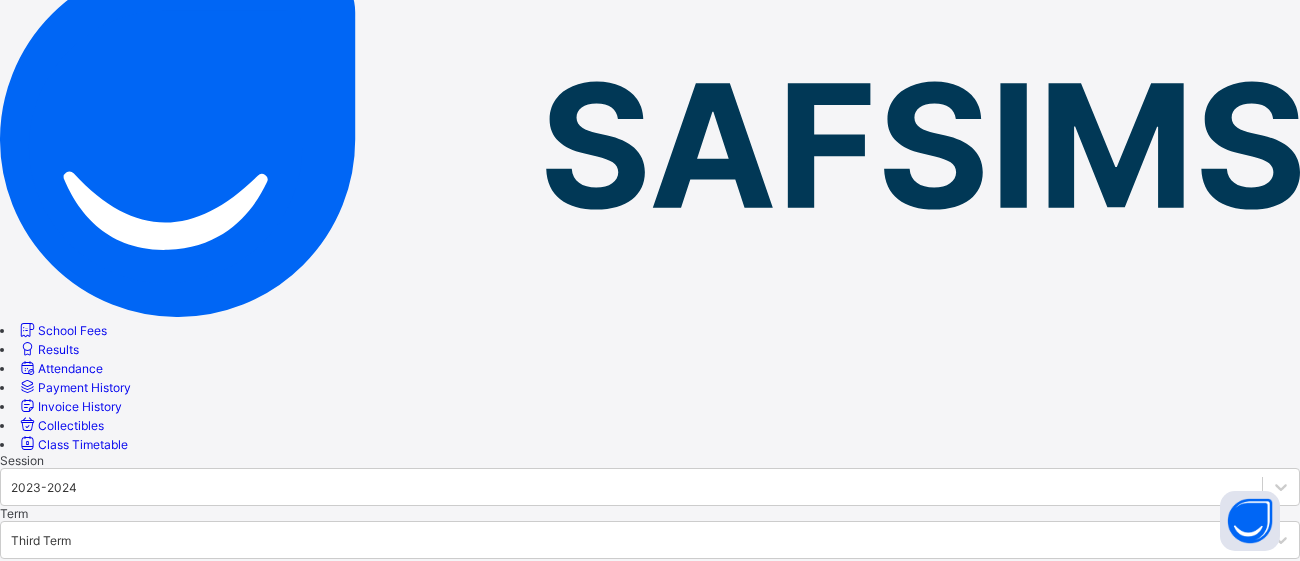 scroll, scrollTop: 159, scrollLeft: 0, axis: vertical 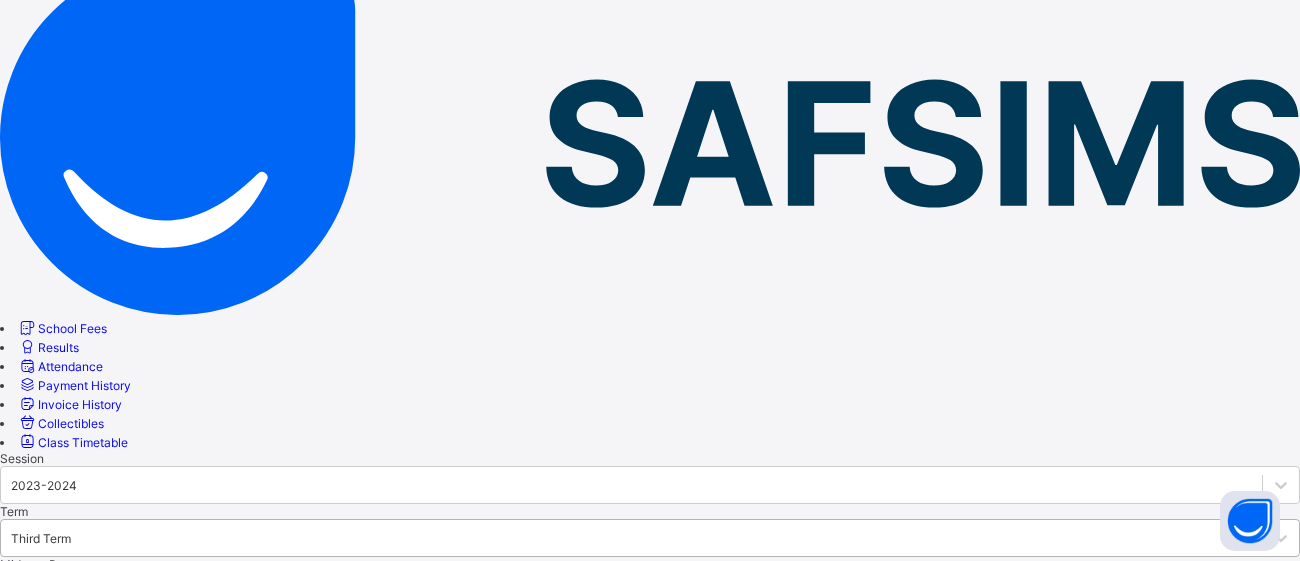 click on "Third Term" at bounding box center (631, 538) 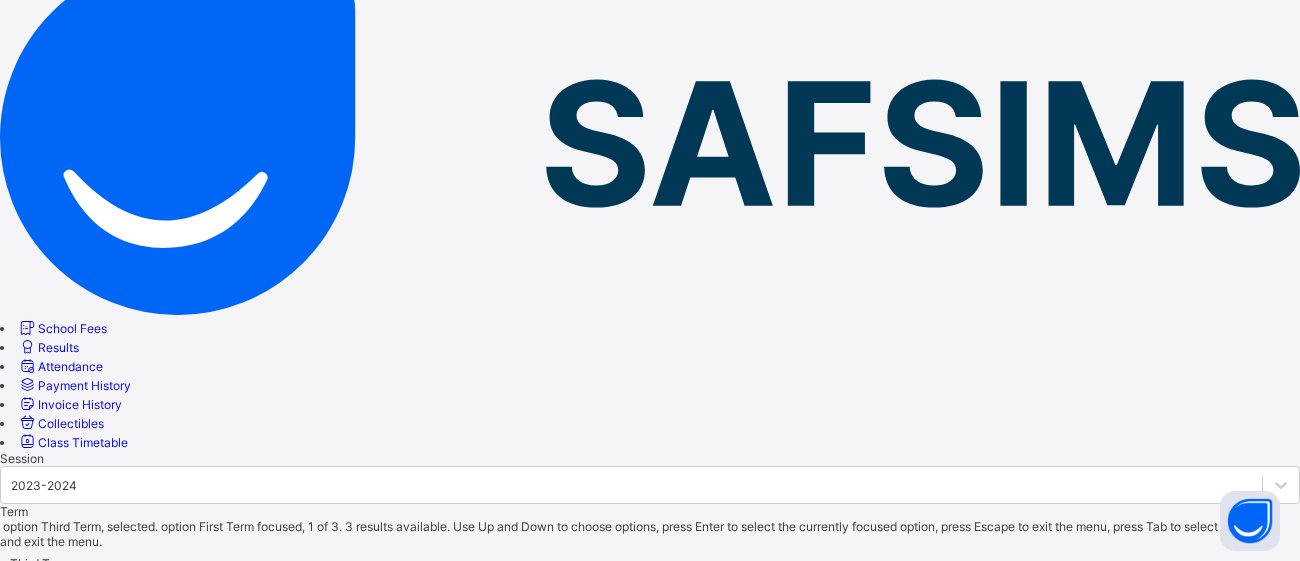 click on "First Term" at bounding box center [650, 607] 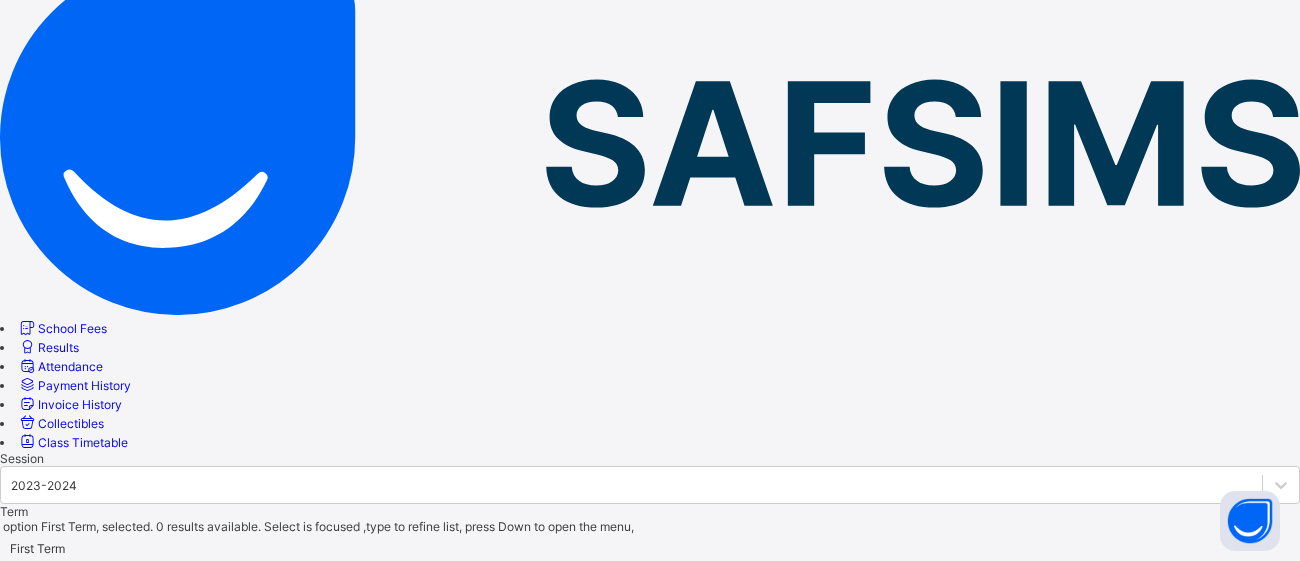 click at bounding box center [650, 626] 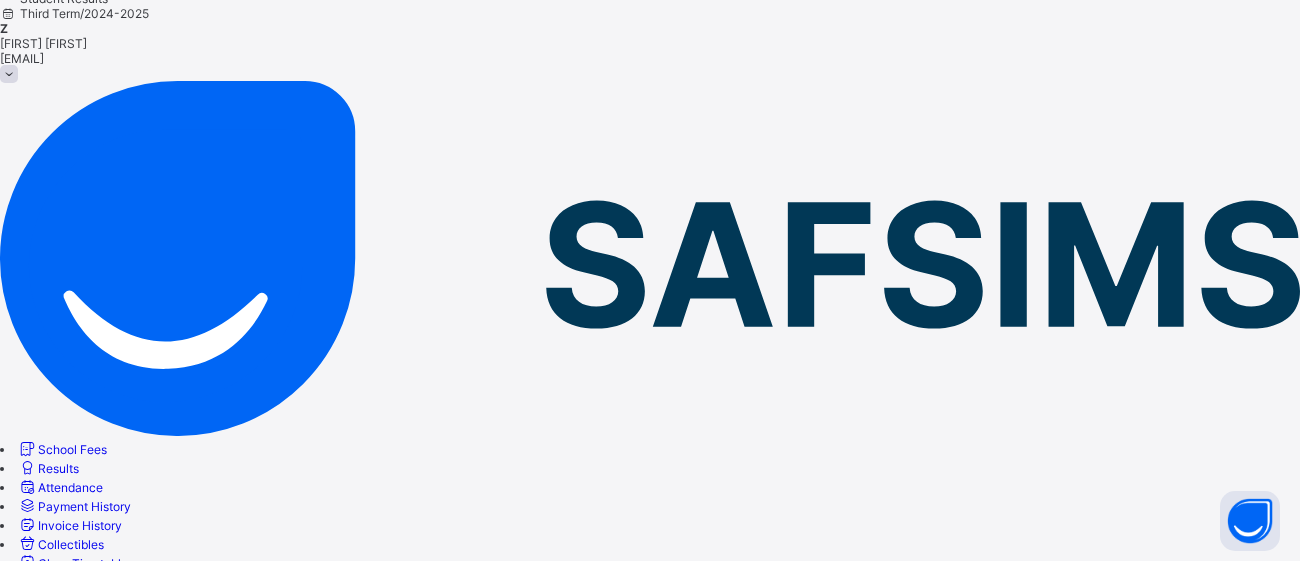 scroll, scrollTop: 37, scrollLeft: 0, axis: vertical 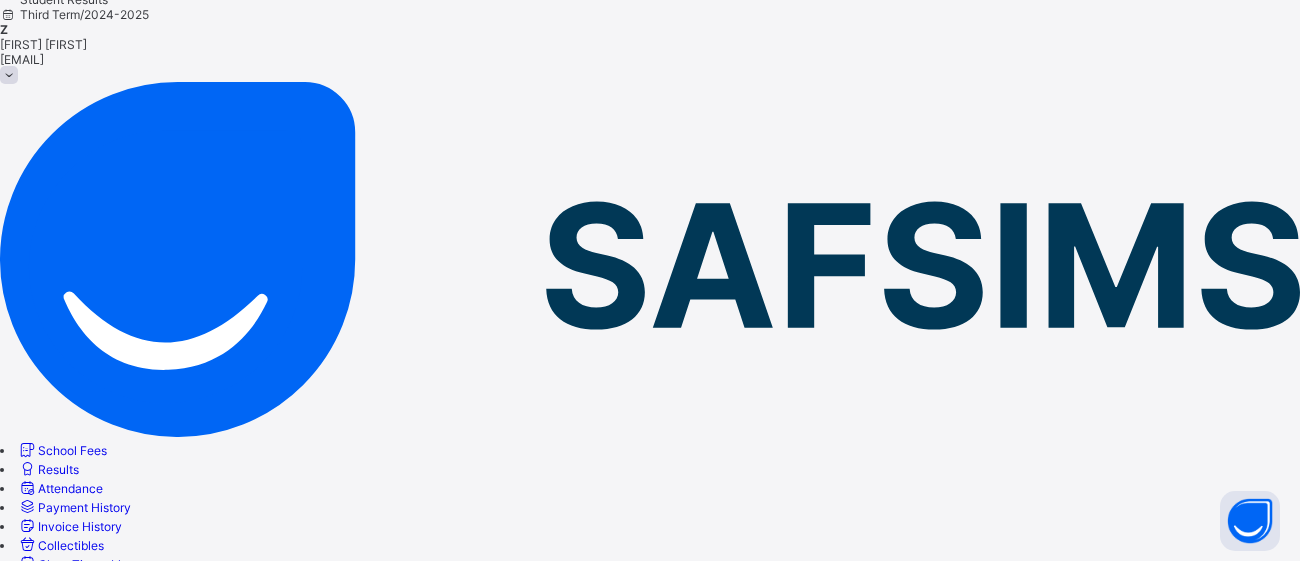 click on "First Term" at bounding box center (38, 660) 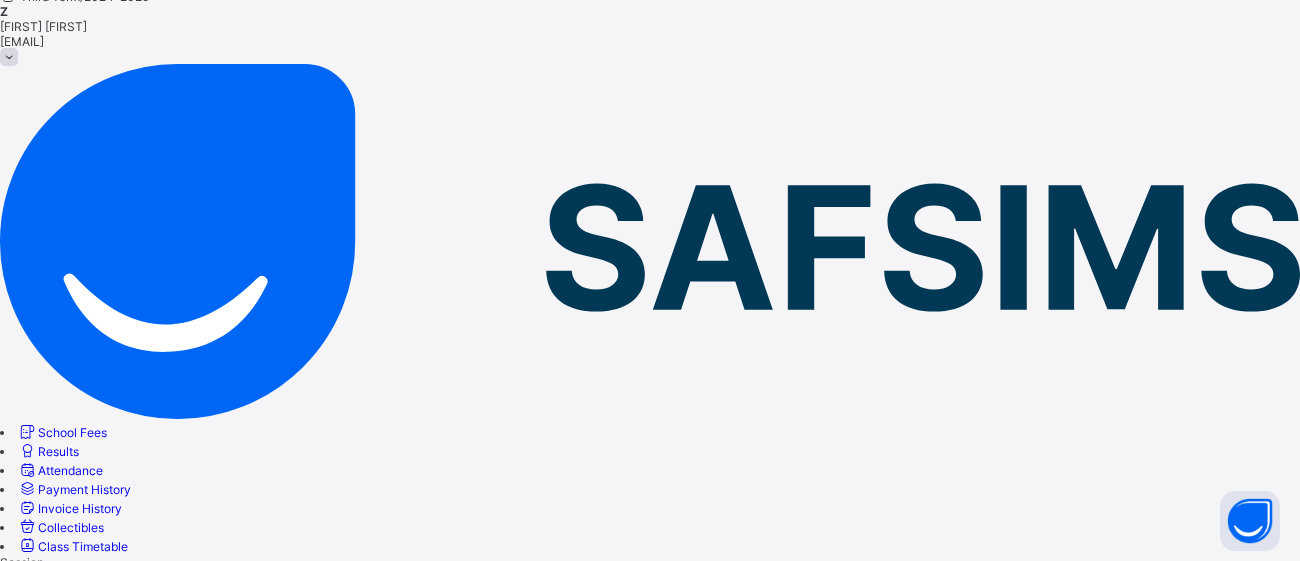 click on "2022-2023" at bounding box center (650, 688) 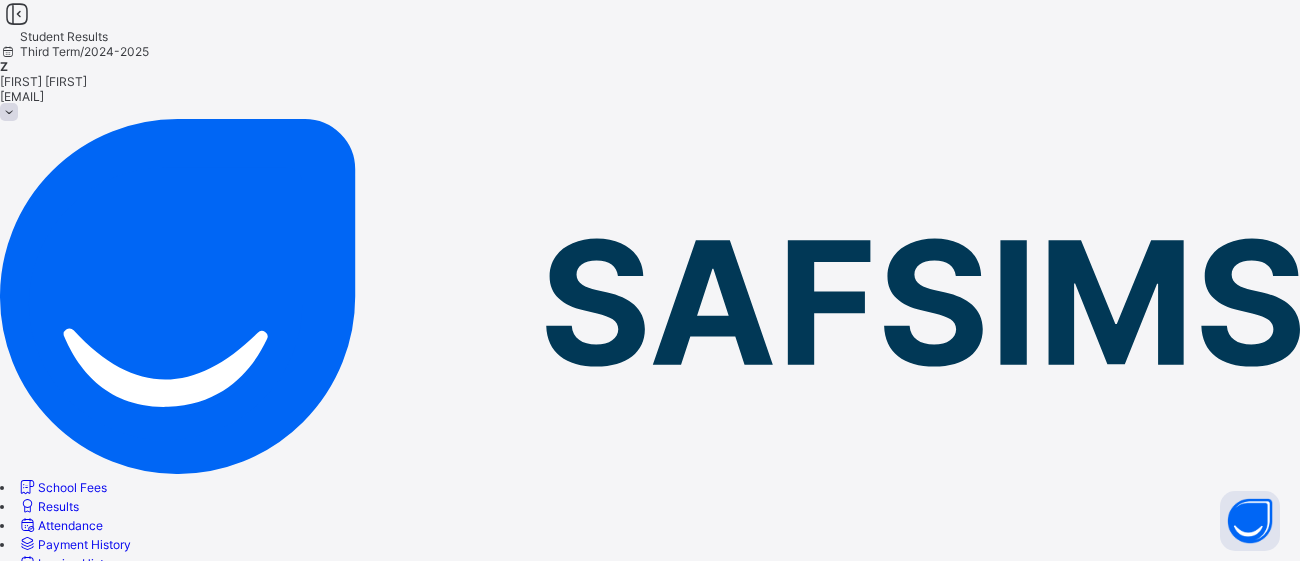 click on "Attendance" at bounding box center [60, 525] 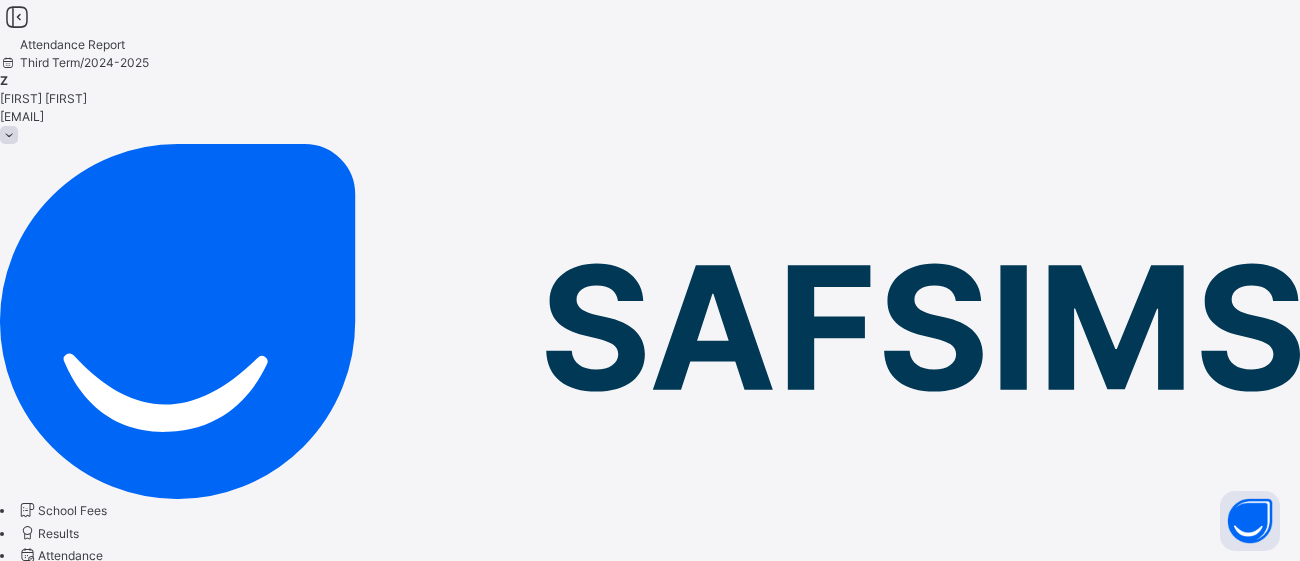 select on "****" 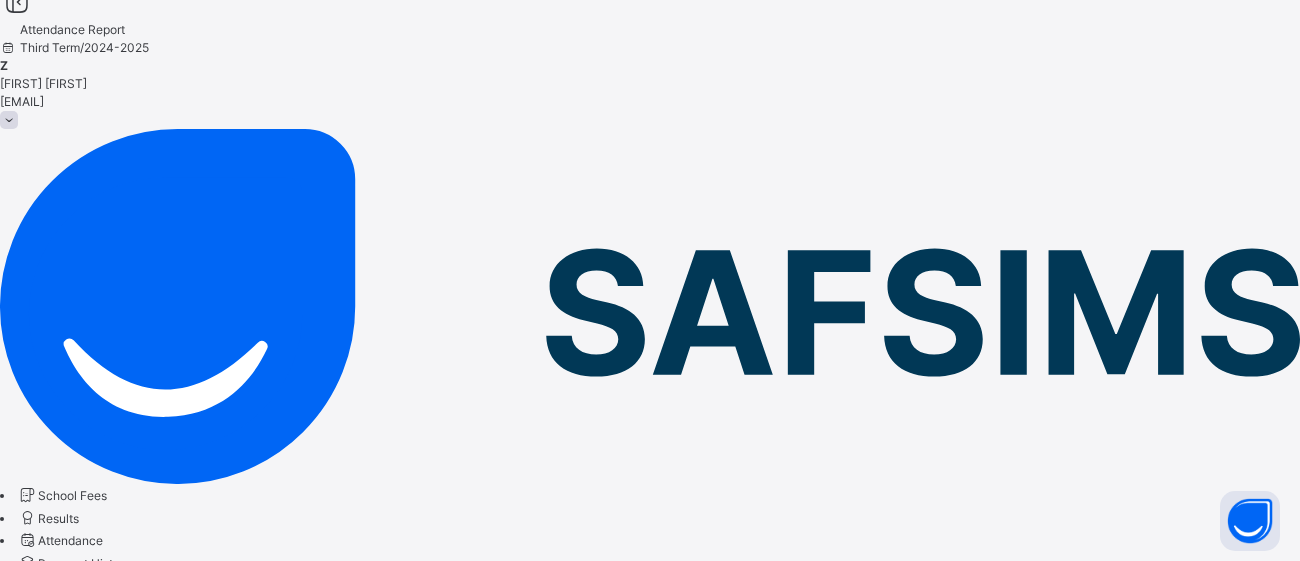 scroll, scrollTop: 4, scrollLeft: 0, axis: vertical 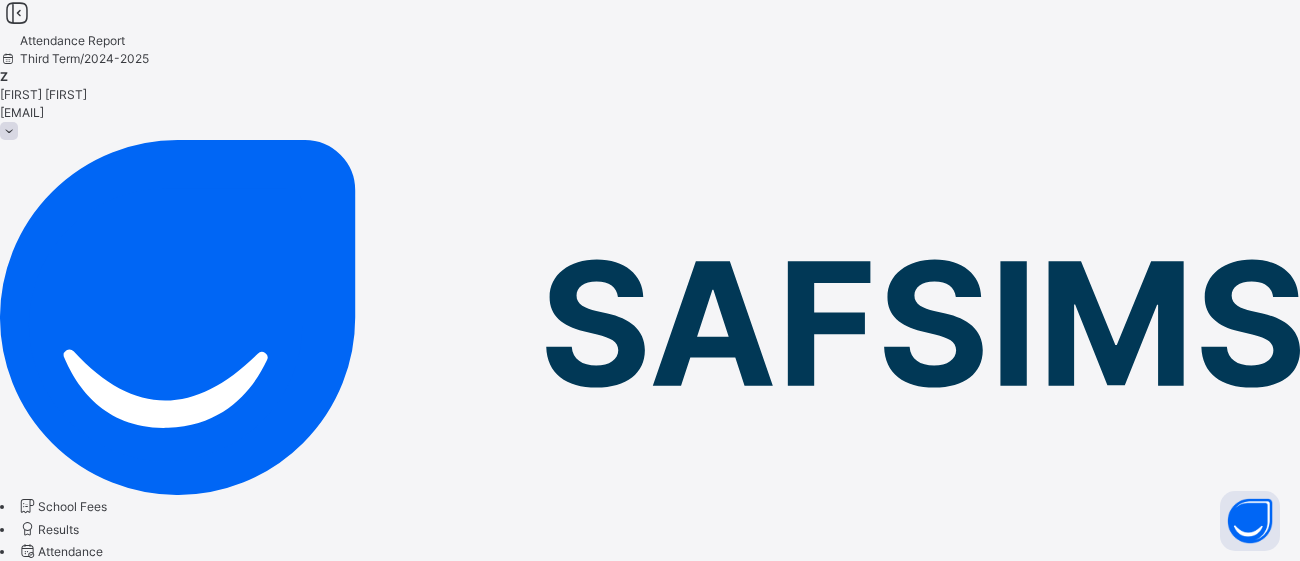 click on "Present" at bounding box center (650, 848) 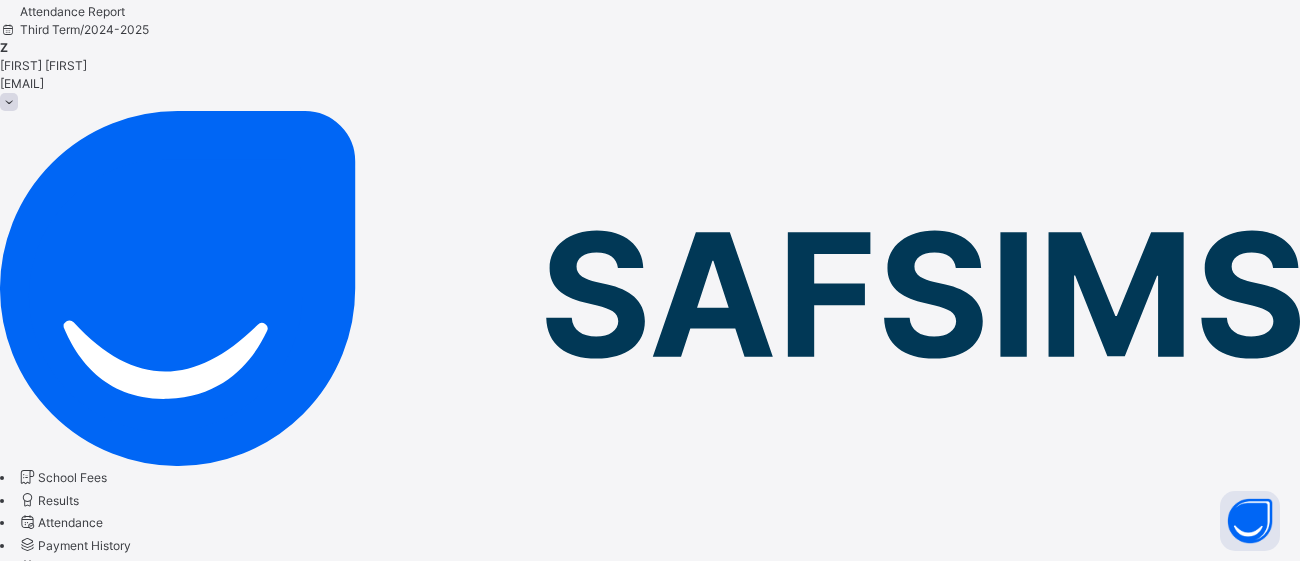 scroll, scrollTop: 0, scrollLeft: 0, axis: both 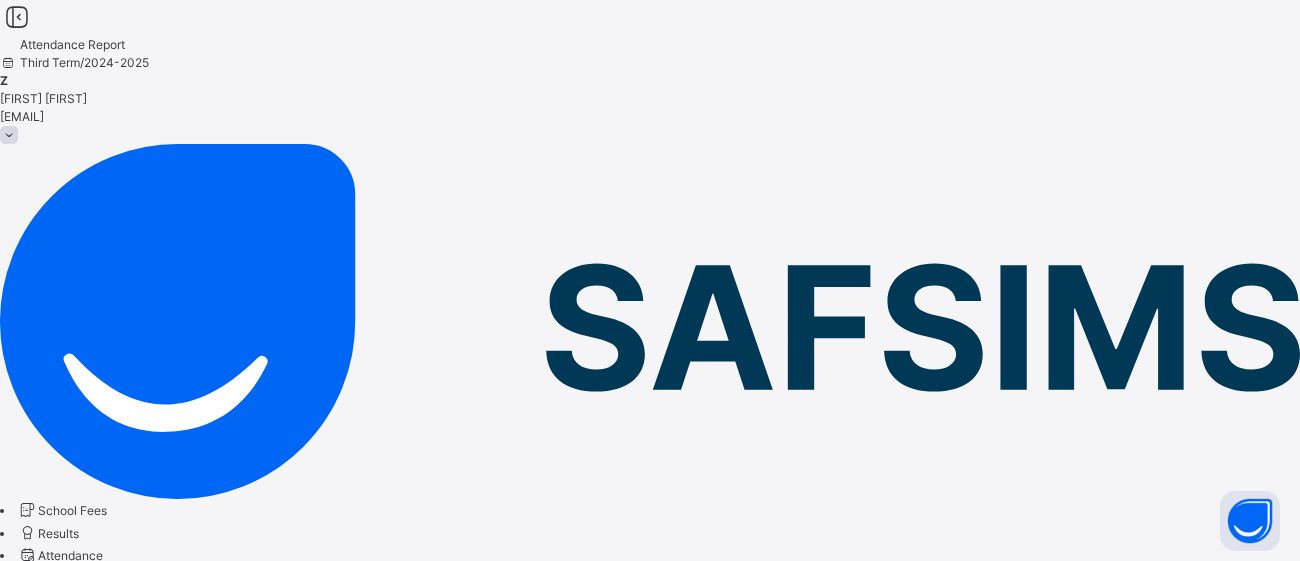click on "***** ******* ******** ***** ***** *** **** **** ****** ********* ******* ******** ********" at bounding box center [69, 805] 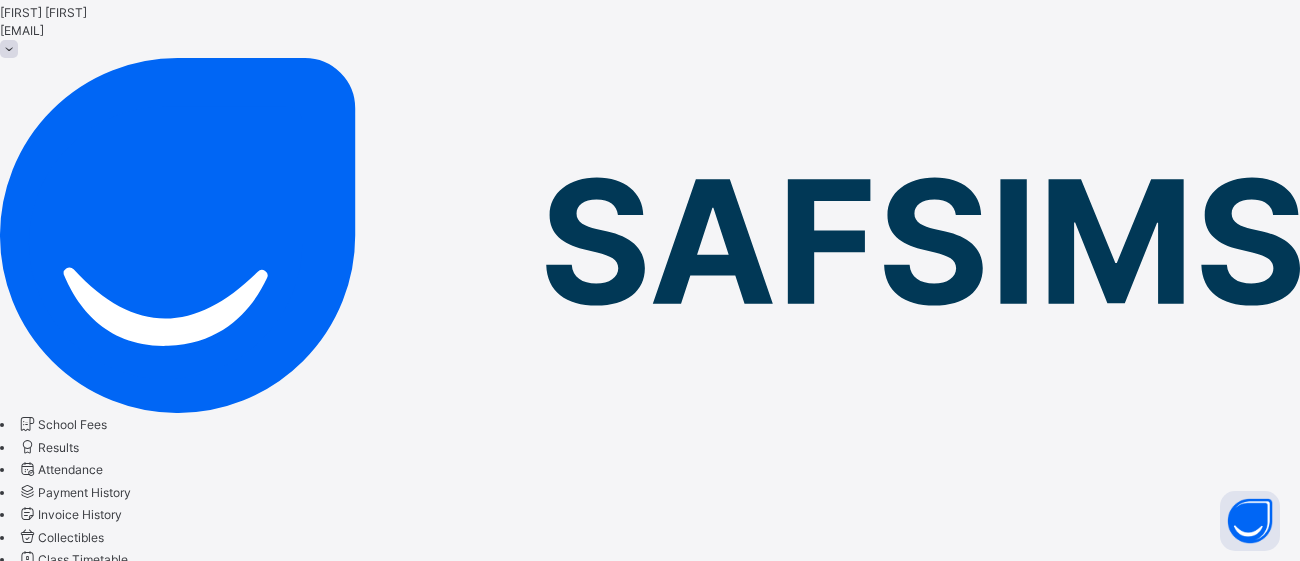 scroll, scrollTop: 76, scrollLeft: 0, axis: vertical 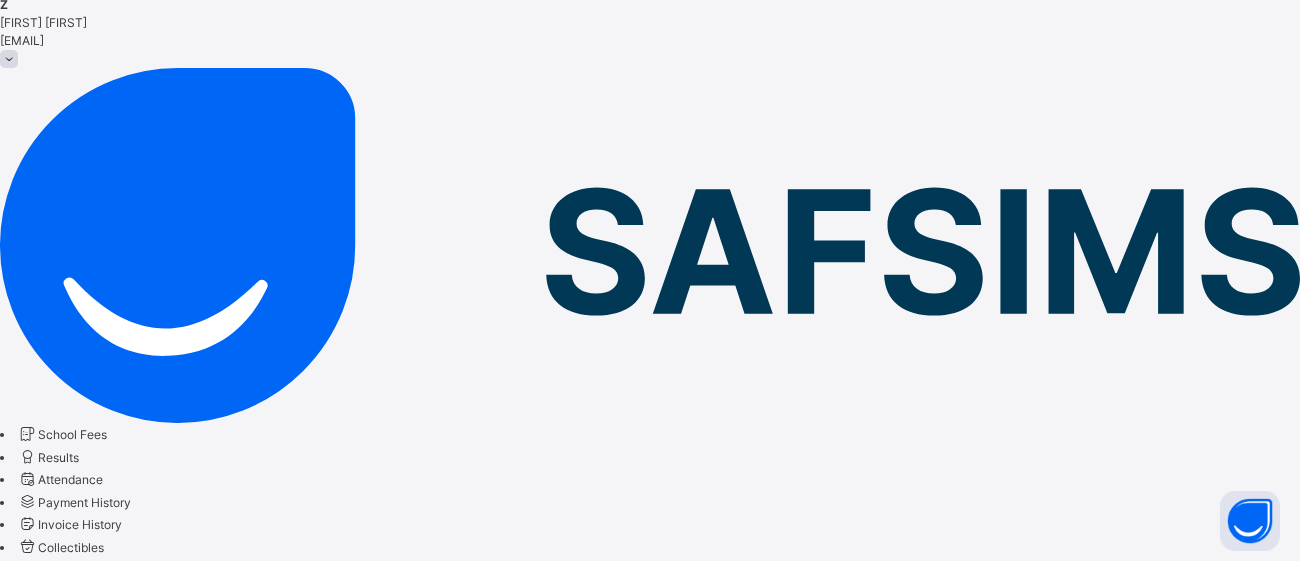 click on "Payment History" at bounding box center (84, 502) 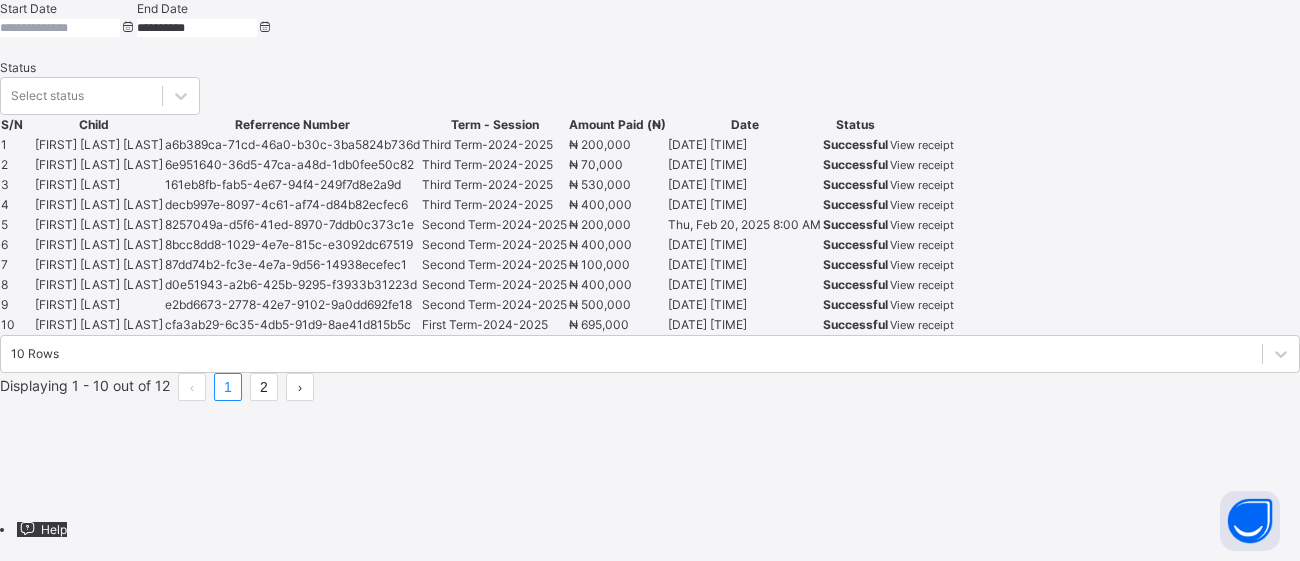 scroll, scrollTop: 681, scrollLeft: 0, axis: vertical 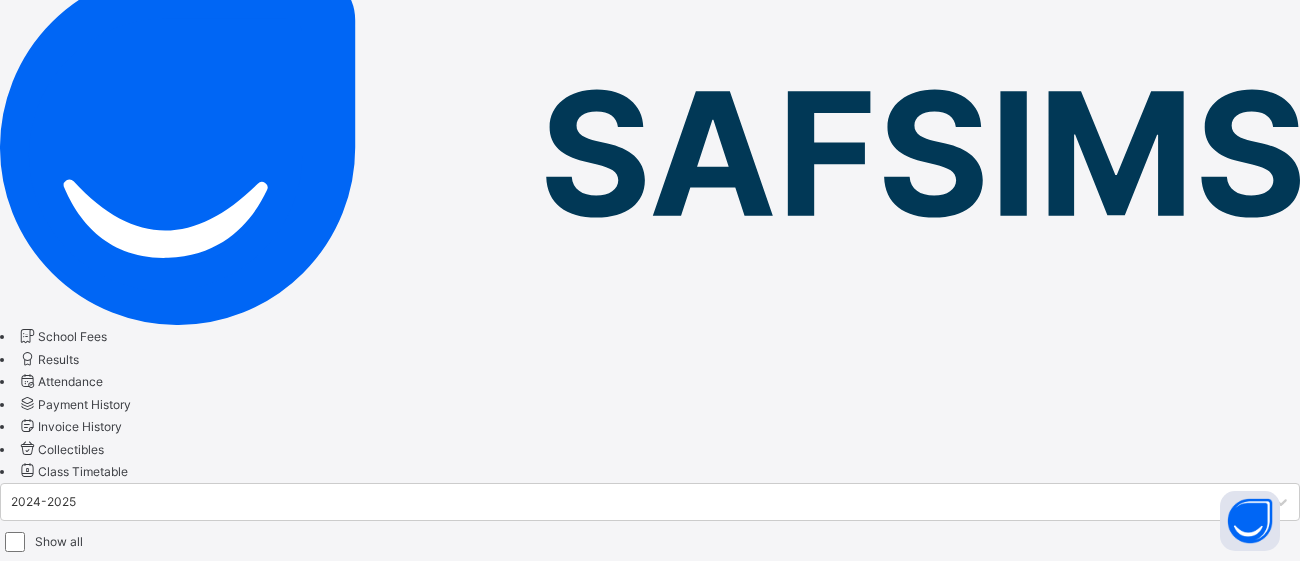 click on "Collectibles" at bounding box center (71, 449) 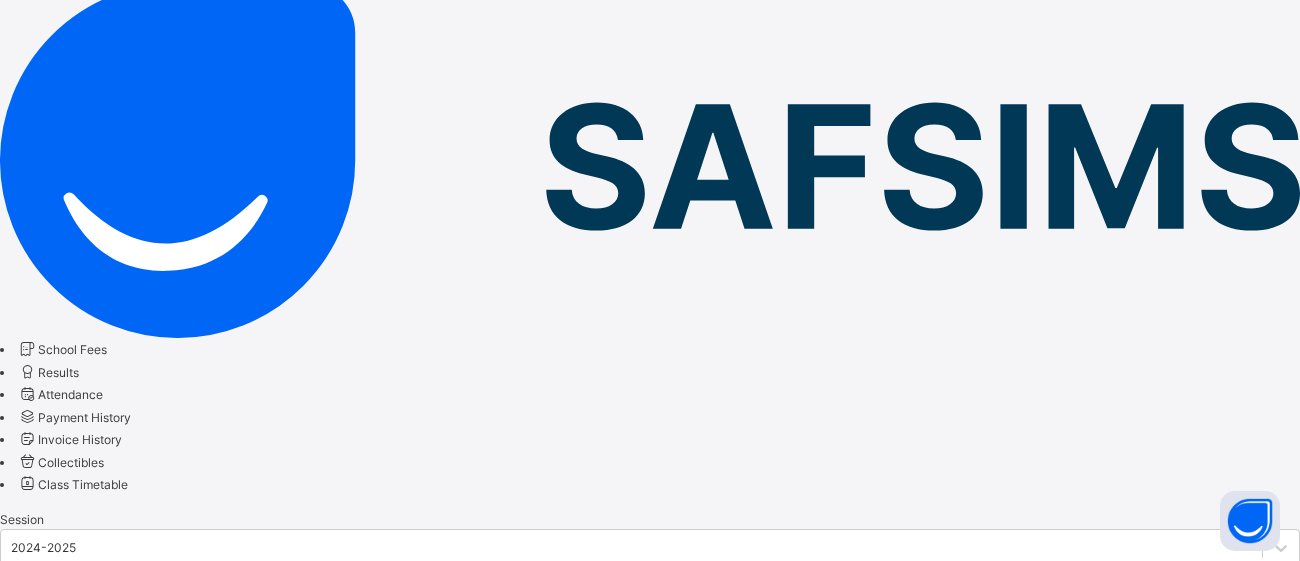 scroll, scrollTop: 174, scrollLeft: 0, axis: vertical 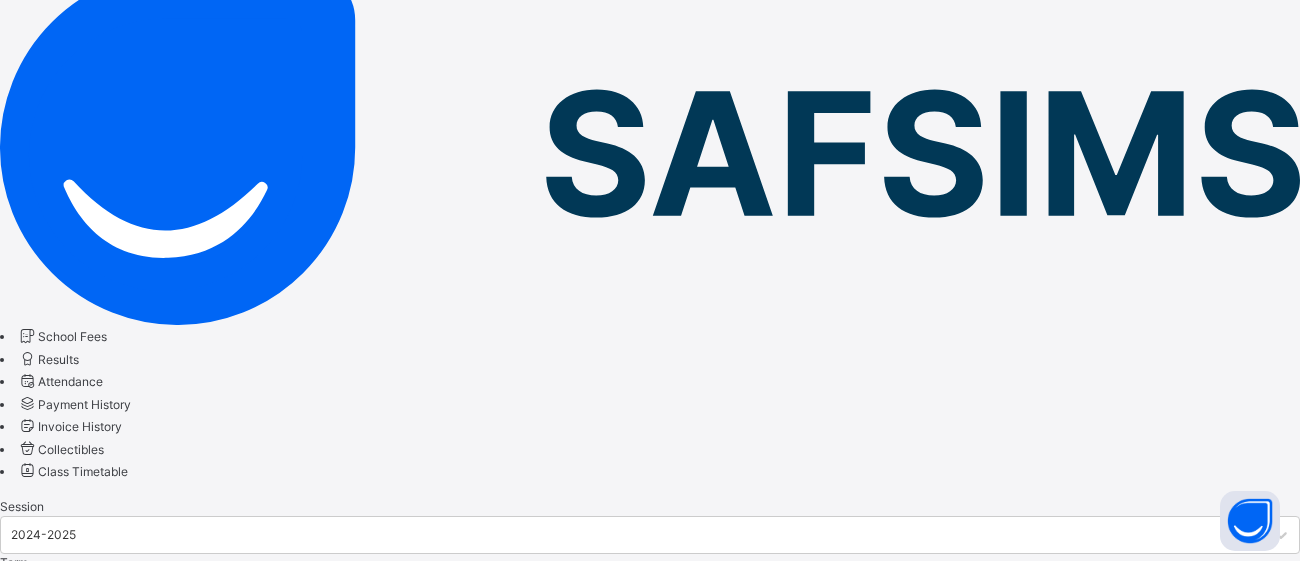 click on "Class Timetable" at bounding box center [72, 471] 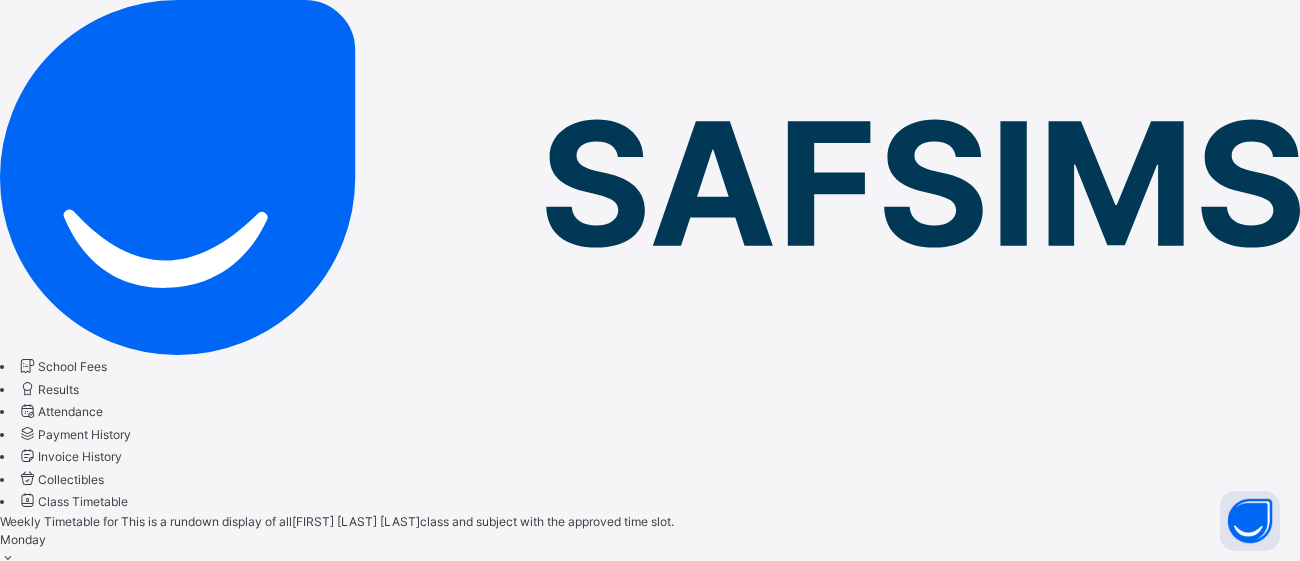 scroll, scrollTop: 174, scrollLeft: 0, axis: vertical 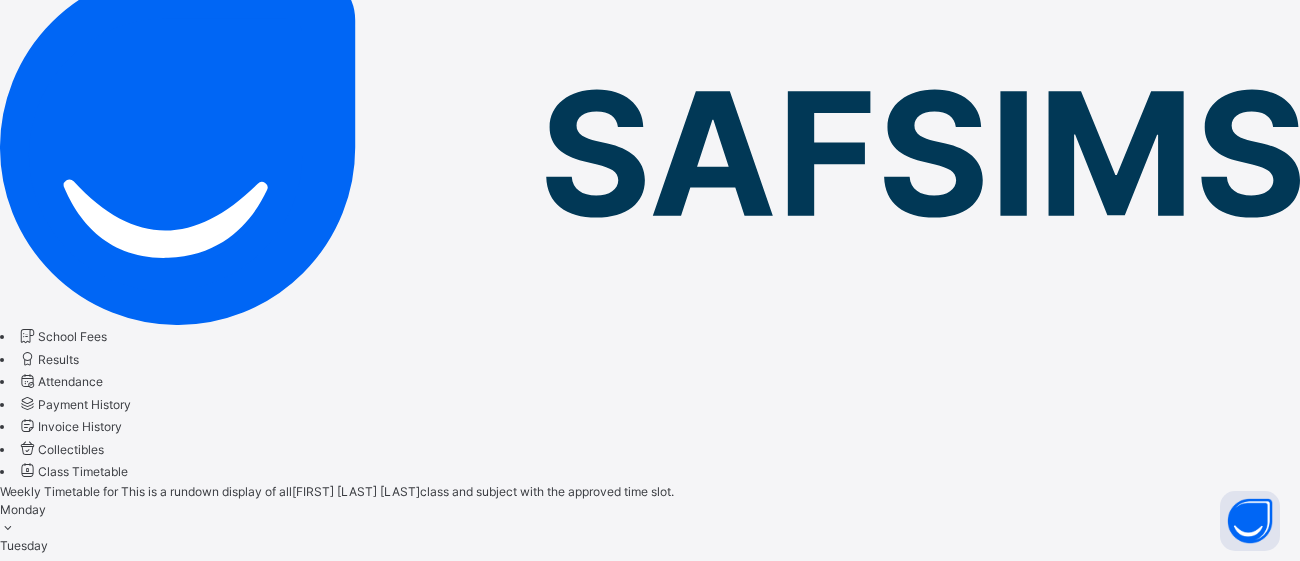 click on "Monday" at bounding box center [650, 519] 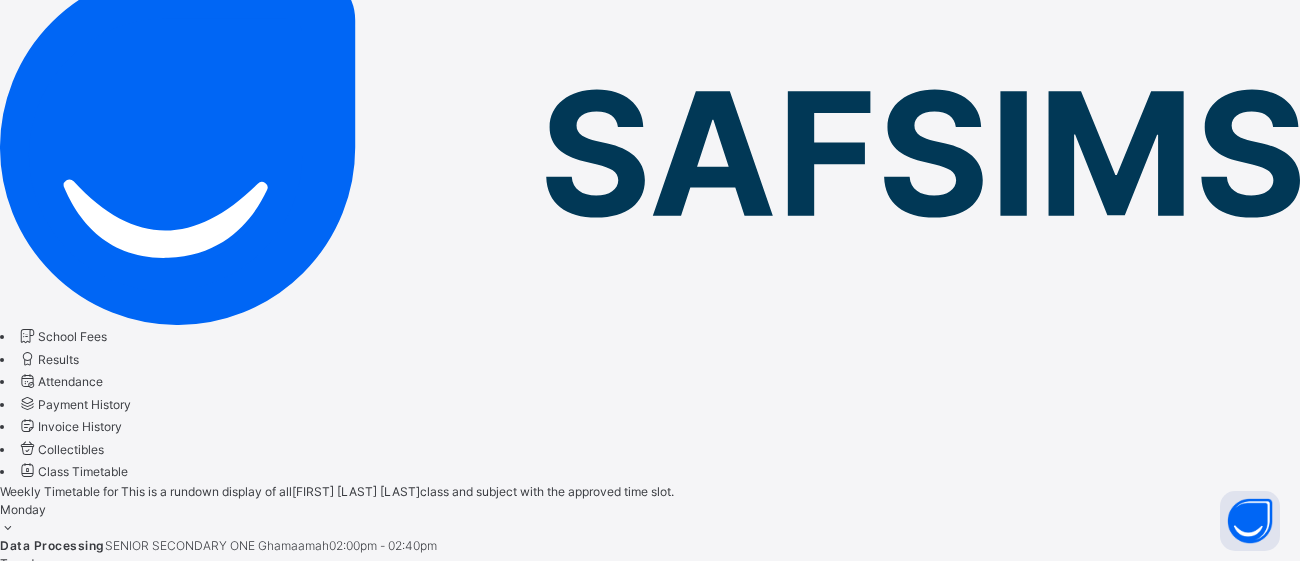 click on "SENIOR SECONDARY ONE   Ghamaamah" at bounding box center [217, 545] 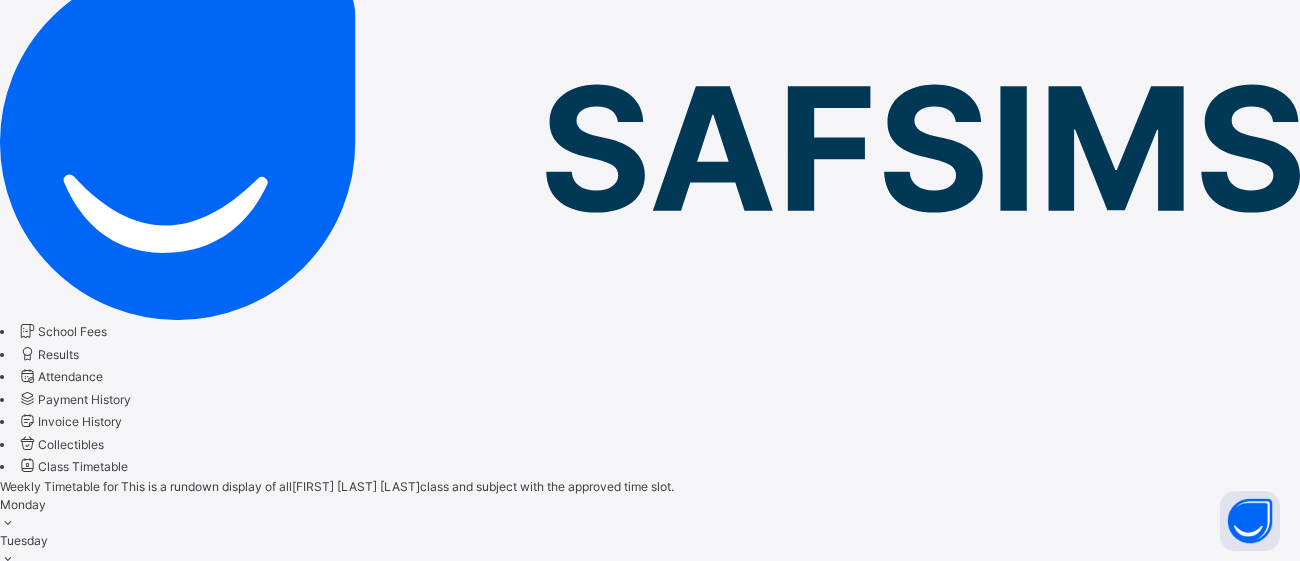 scroll, scrollTop: 183, scrollLeft: 0, axis: vertical 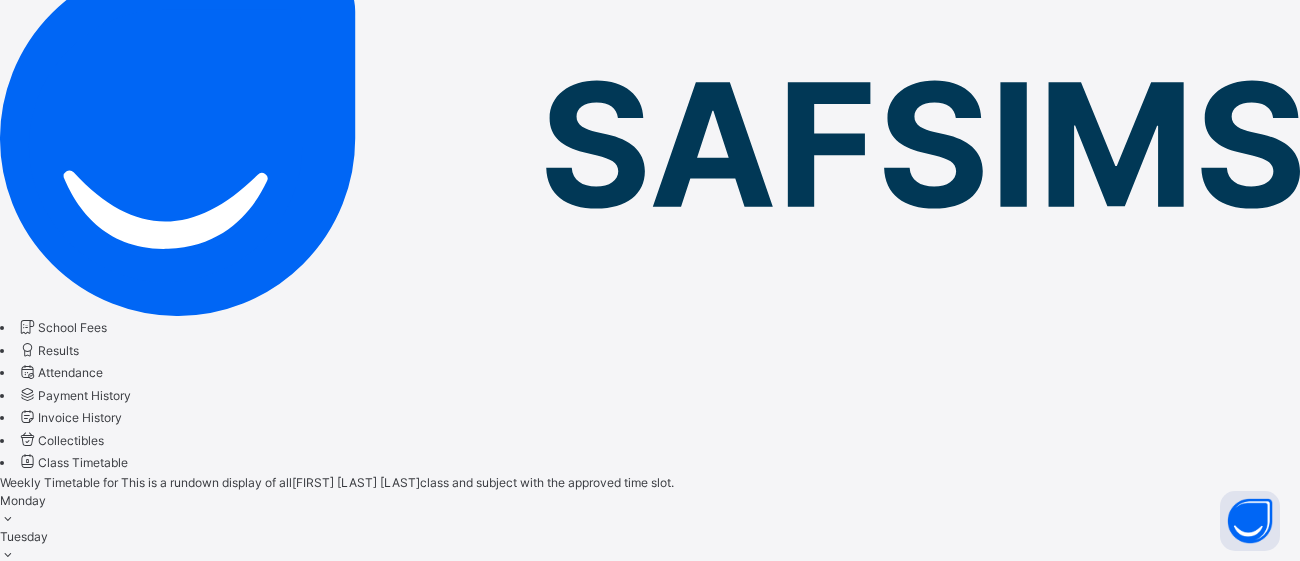 click on "Tuesday" at bounding box center (650, 546) 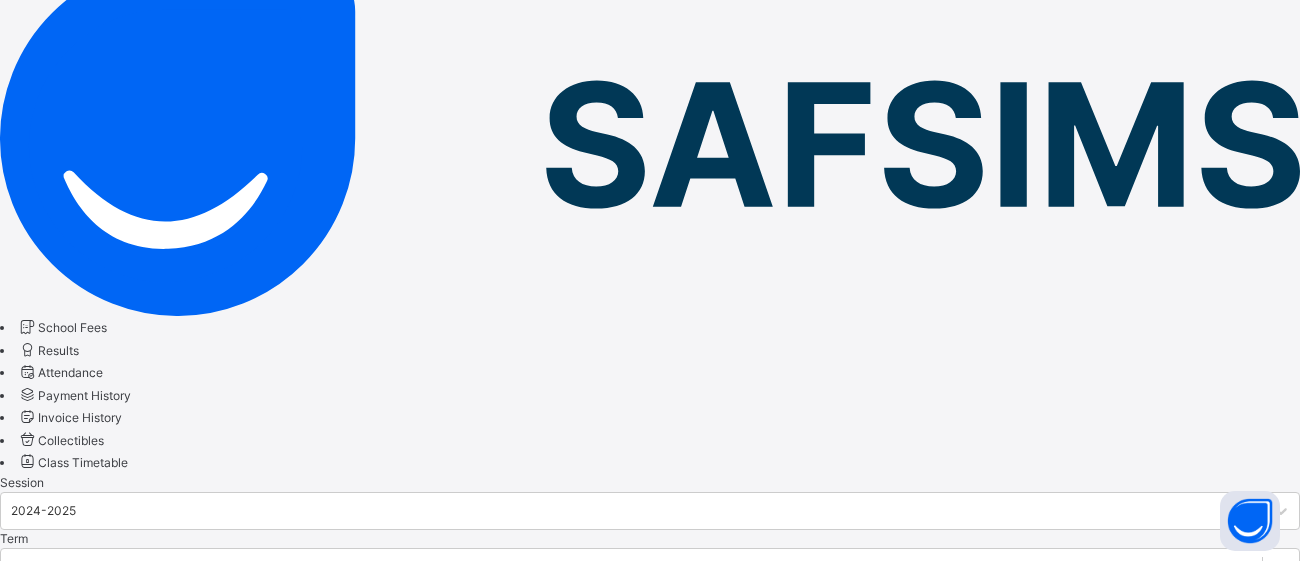click on "School Fees" at bounding box center (72, 327) 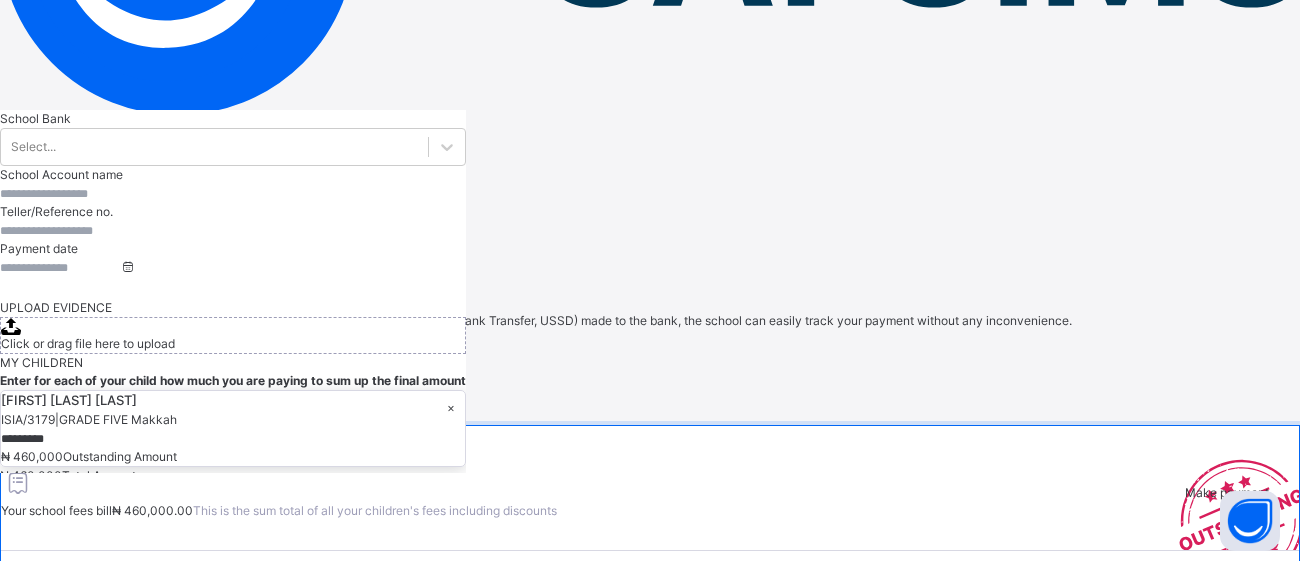 scroll, scrollTop: 385, scrollLeft: 0, axis: vertical 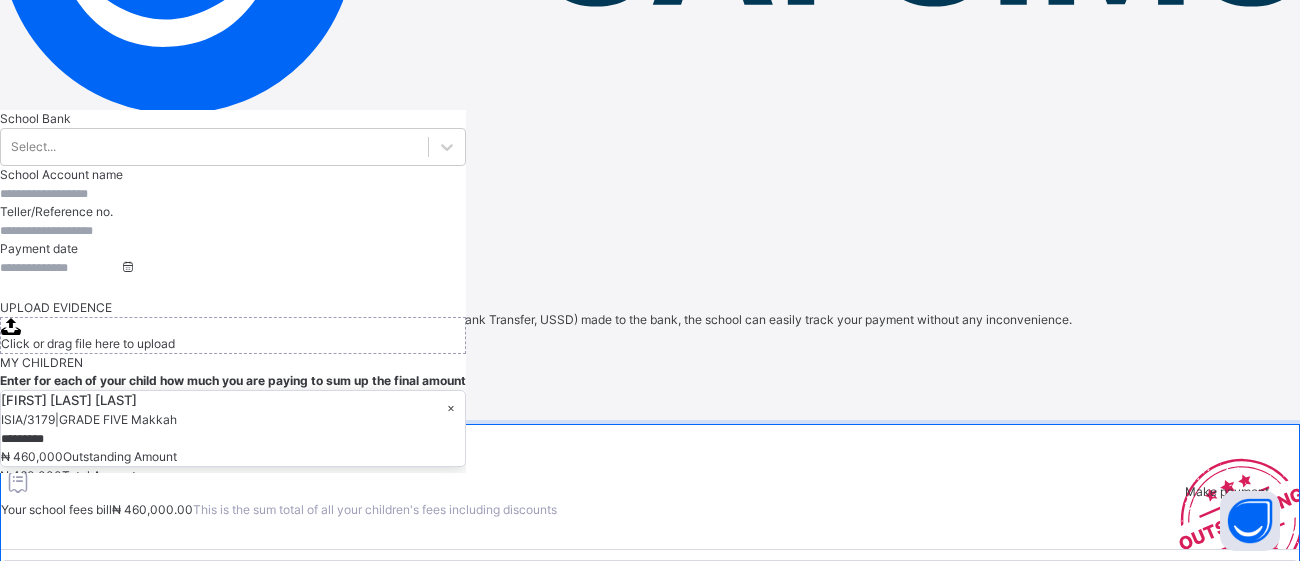 click on "Payment History" at bounding box center [84, 193] 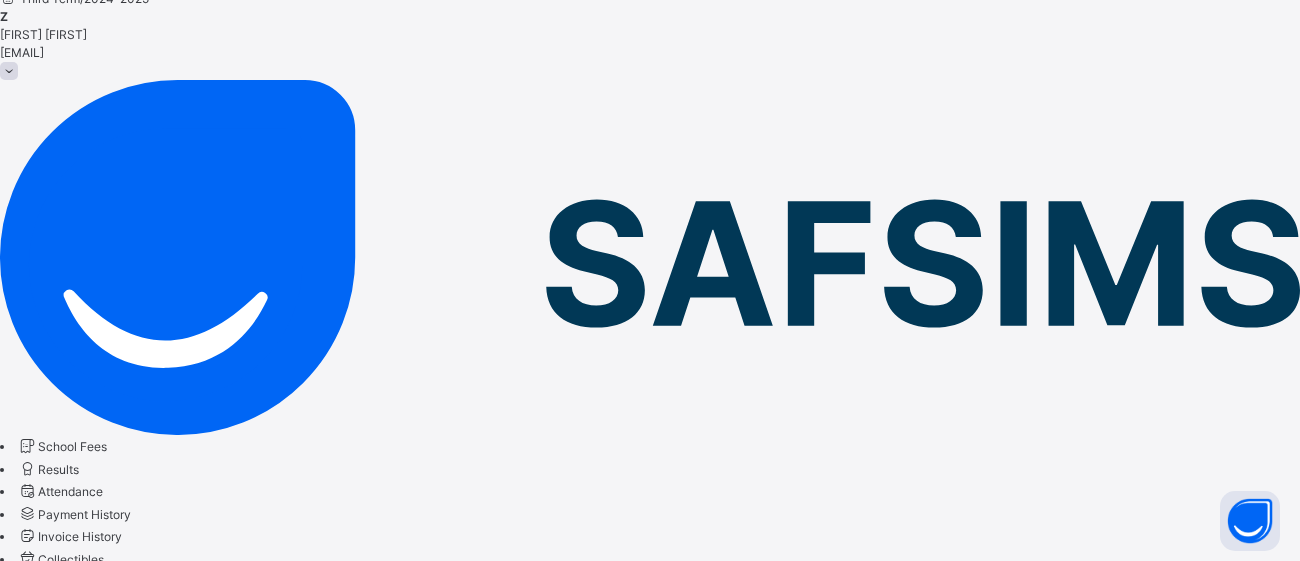scroll, scrollTop: 385, scrollLeft: 0, axis: vertical 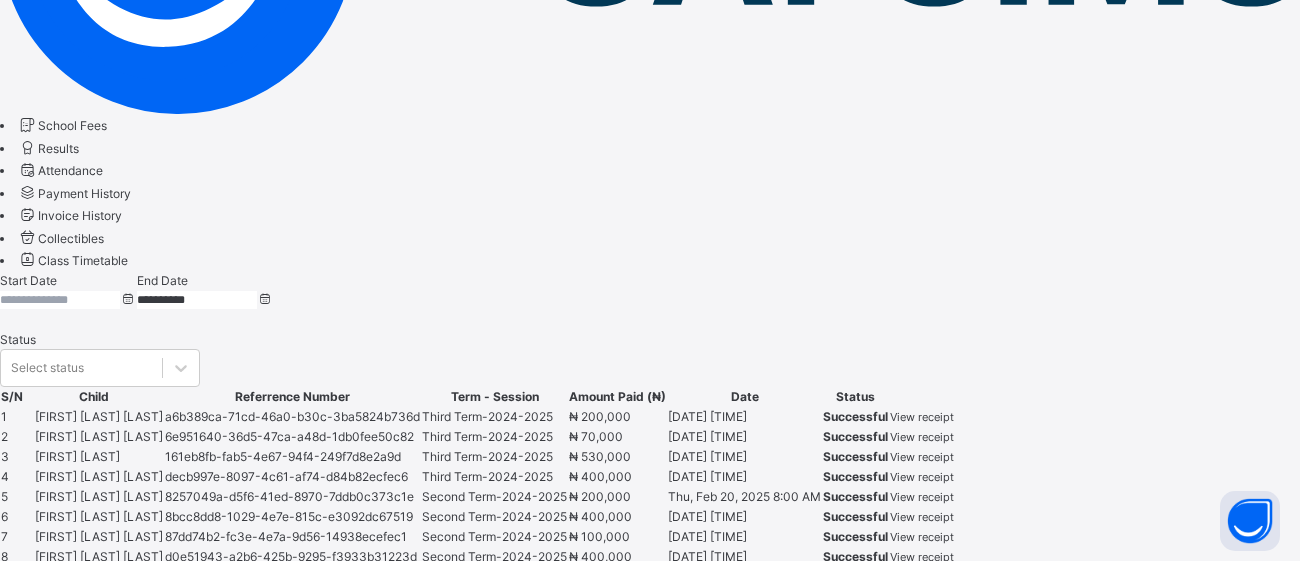 click on "Attendance" at bounding box center (70, 170) 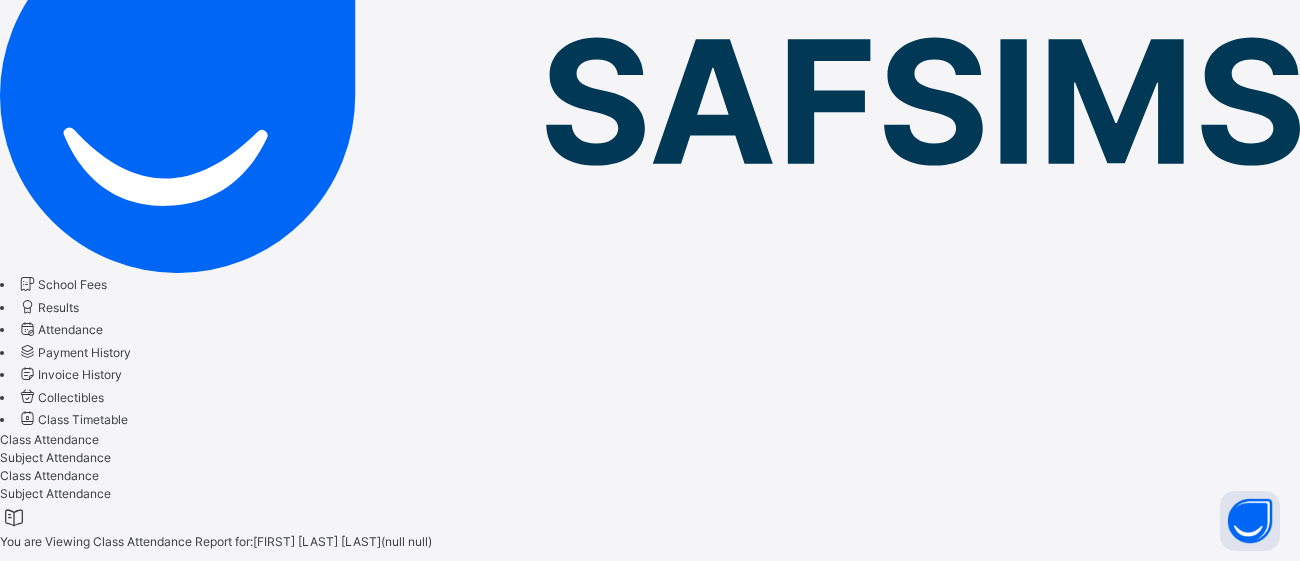 select on "****" 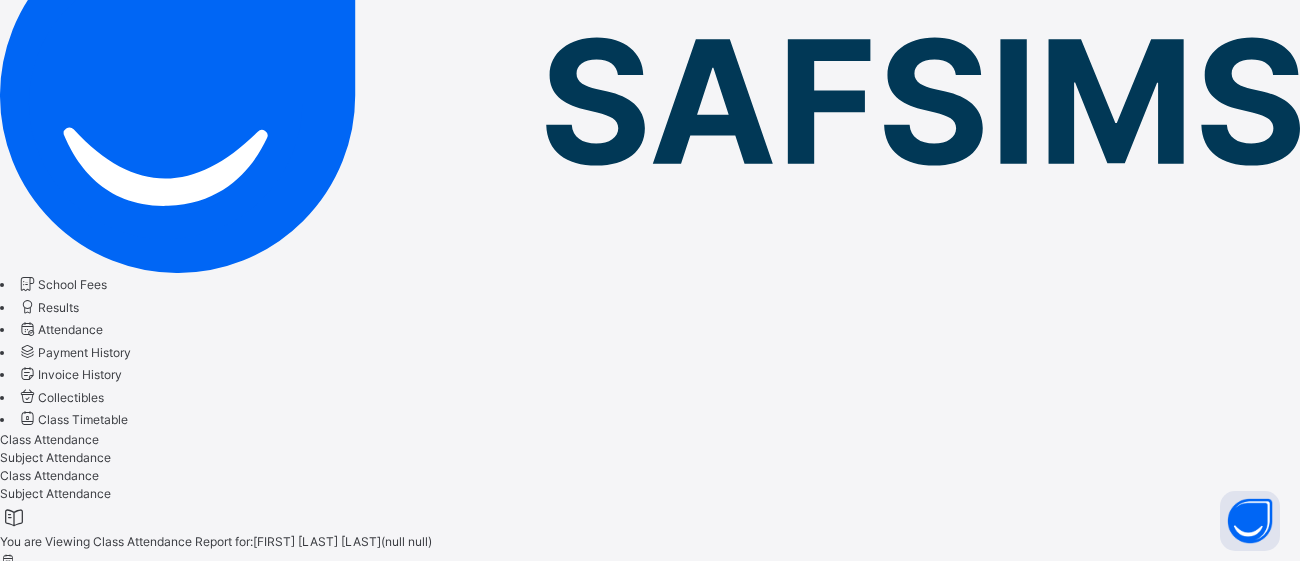 scroll, scrollTop: 385, scrollLeft: 0, axis: vertical 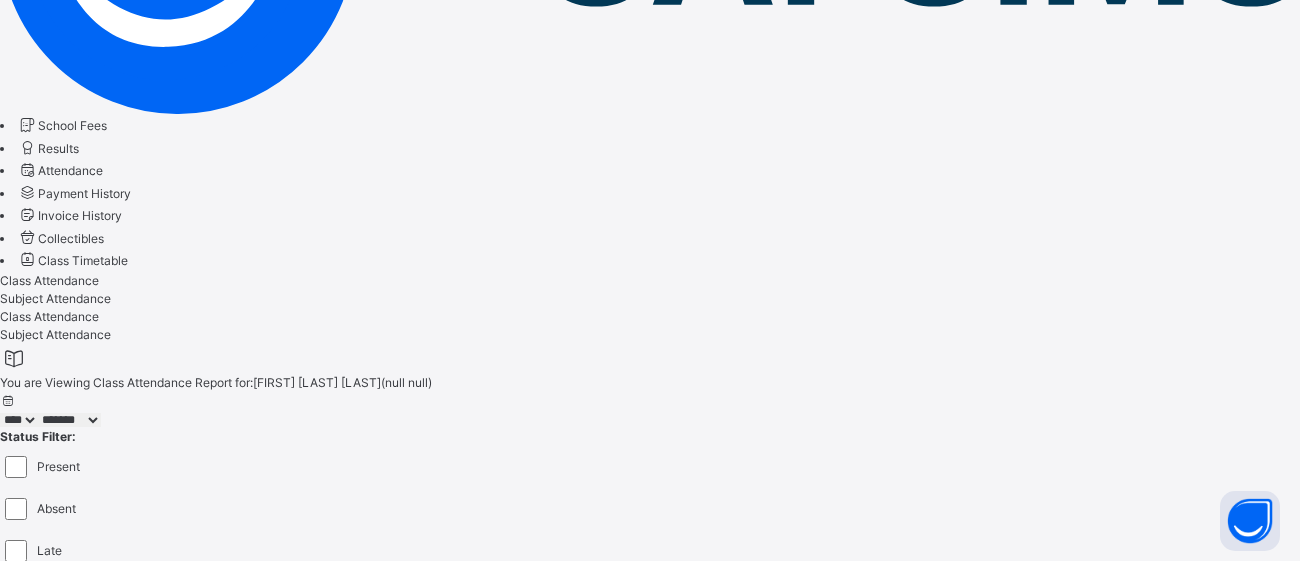 click on "Results" at bounding box center [58, 148] 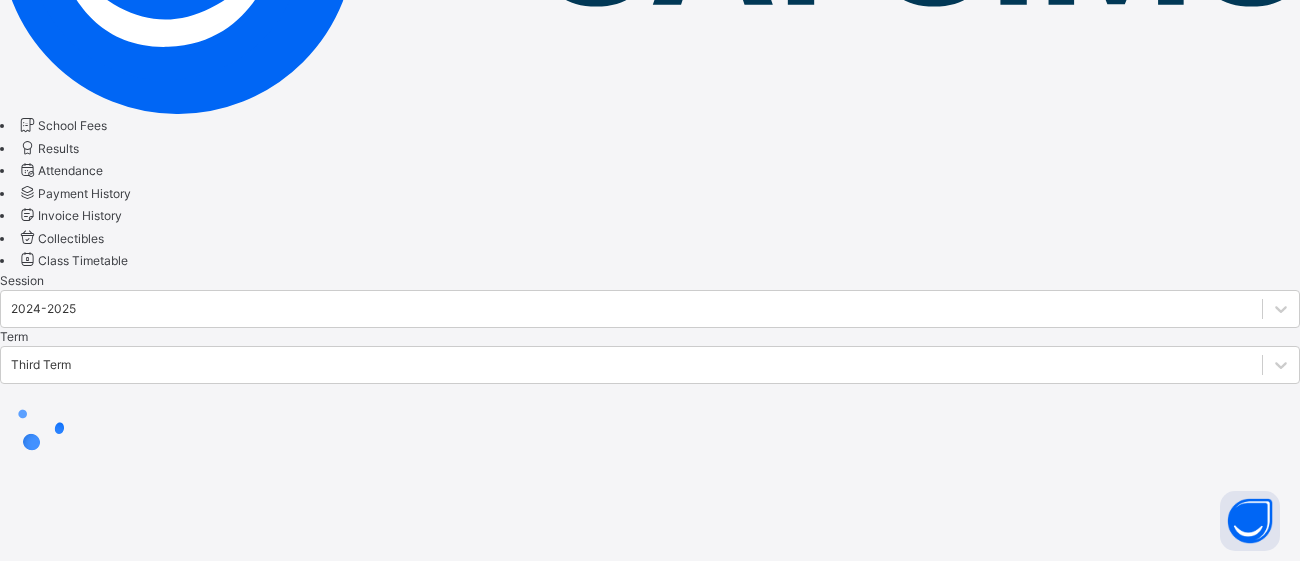 scroll, scrollTop: 191, scrollLeft: 0, axis: vertical 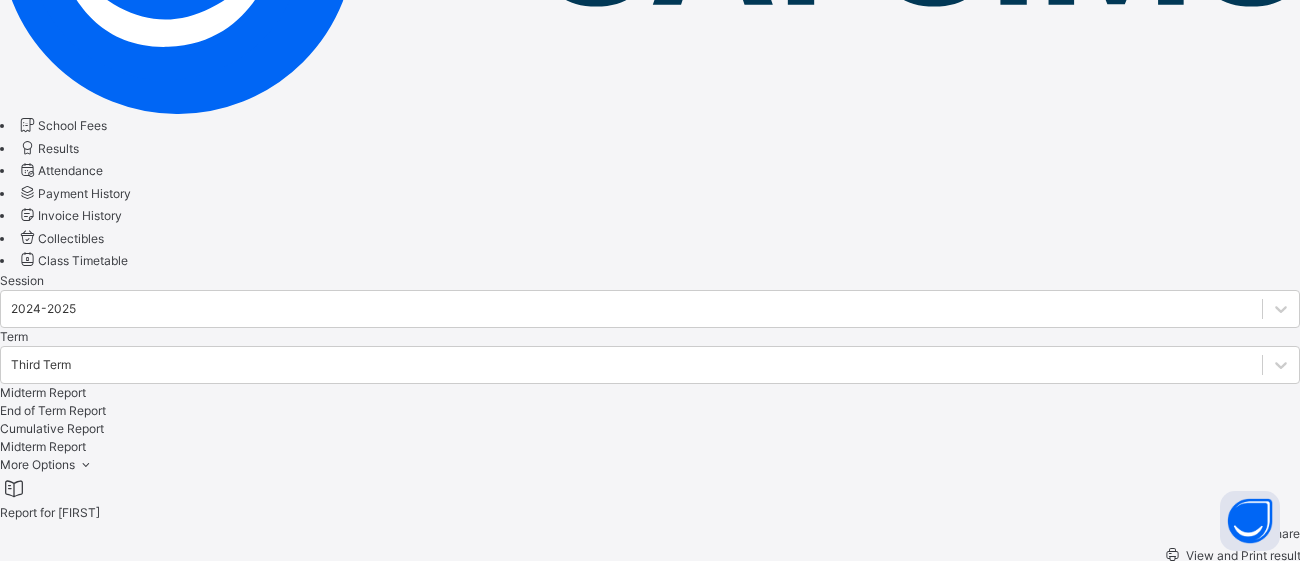 click on "2nd Aug 2025" at bounding box center [79, 859] 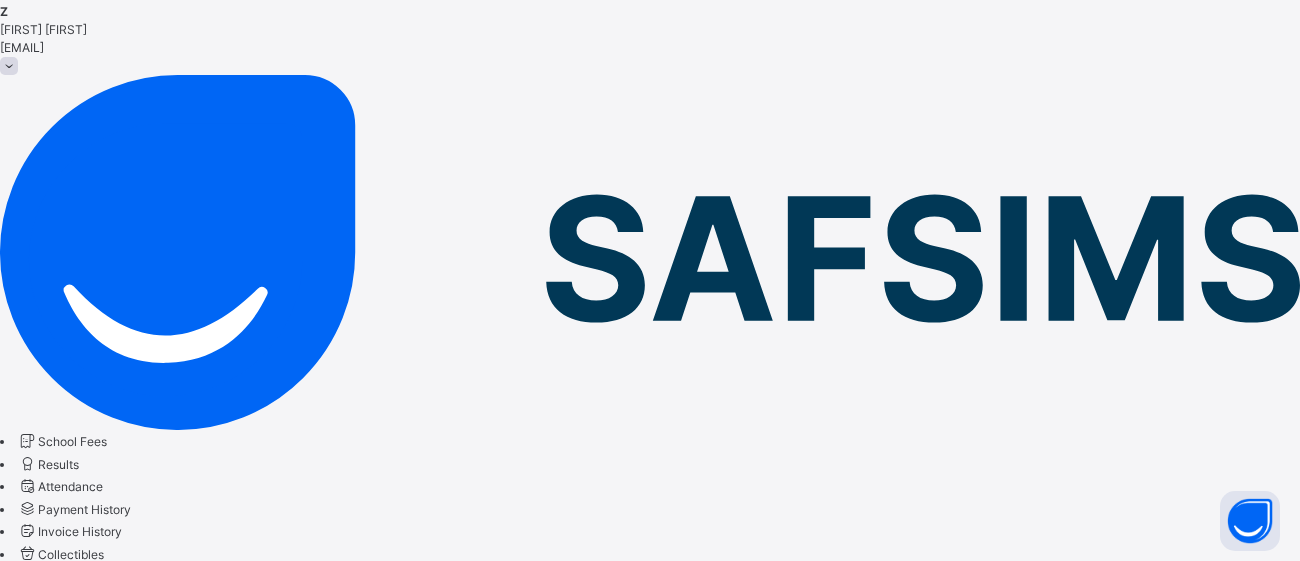 scroll, scrollTop: 65, scrollLeft: 0, axis: vertical 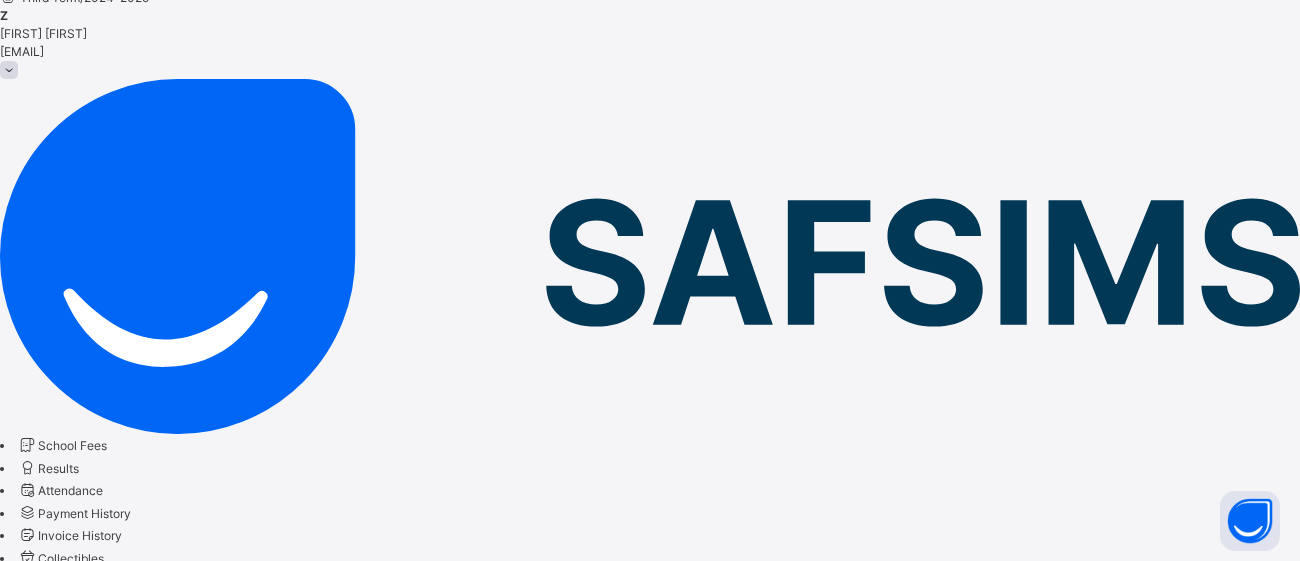 click at bounding box center (650, 592) 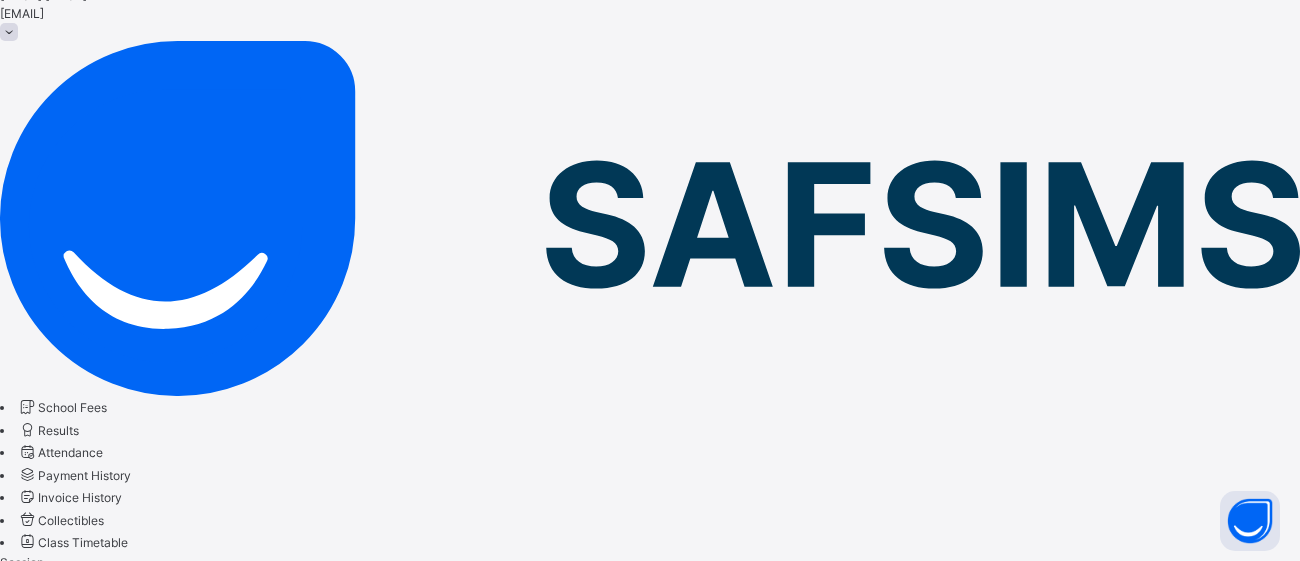 scroll, scrollTop: 105, scrollLeft: 0, axis: vertical 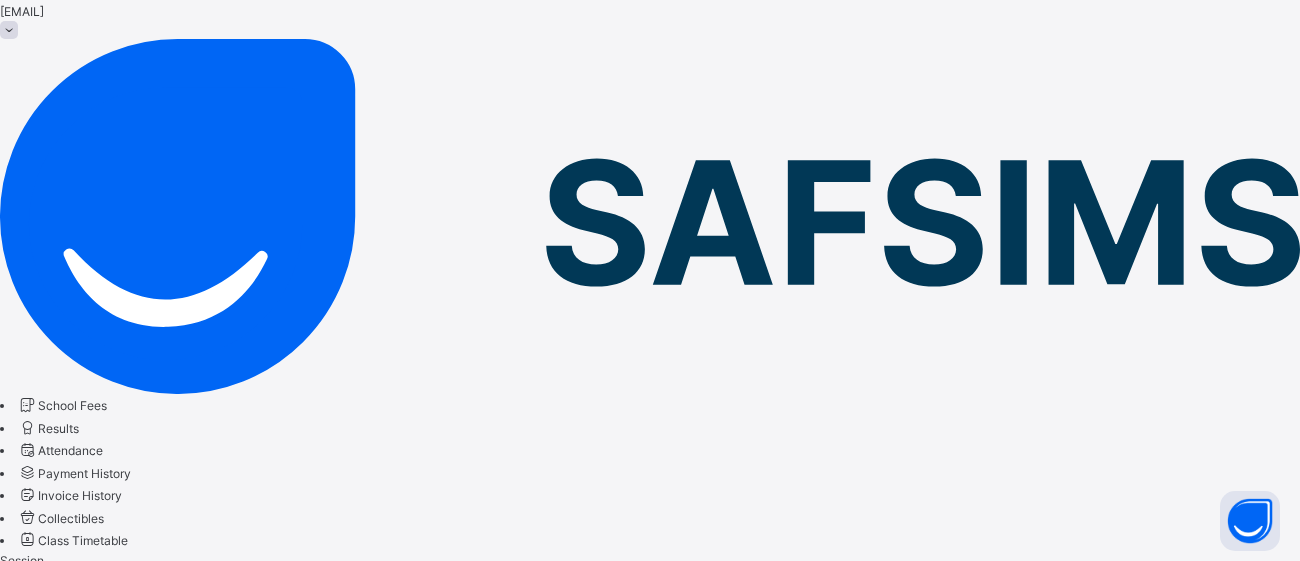 click on "Third Term" at bounding box center [631, 644] 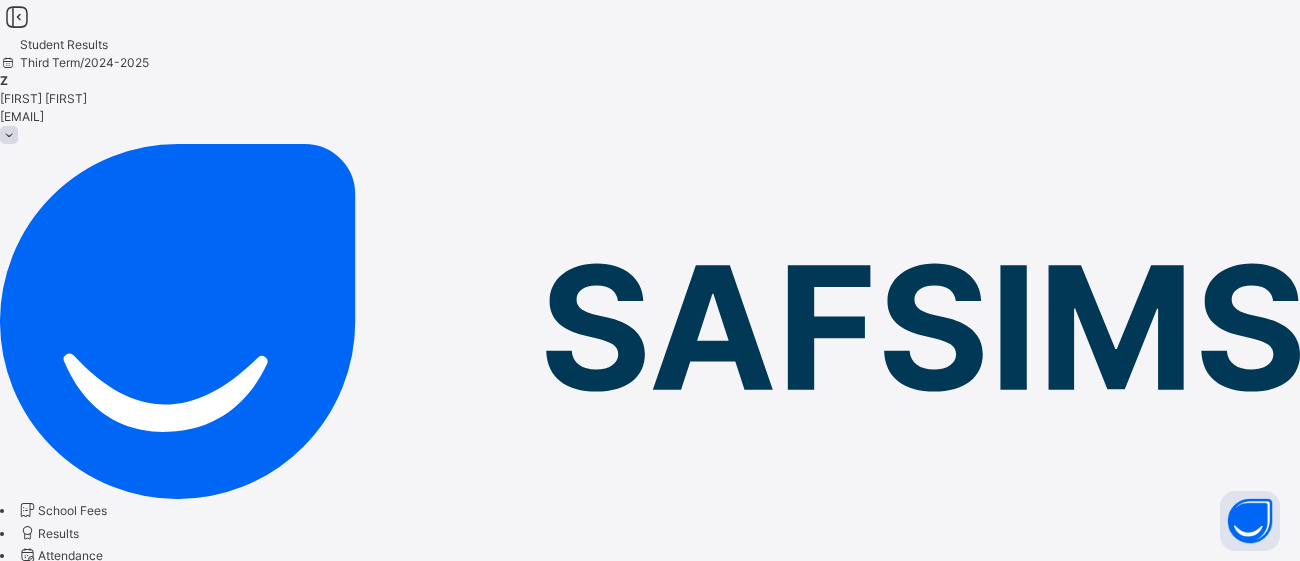 click on "Session 2024-2025 Term      option Third Term focused, 1 of 3. 3 results available. Use Up and Down to choose options, press Enter to select the currently focused option, press Escape to exit the menu, press Tab to select the option and exit the menu. Third Term Third Term Second Term First Term" at bounding box center (650, 755) 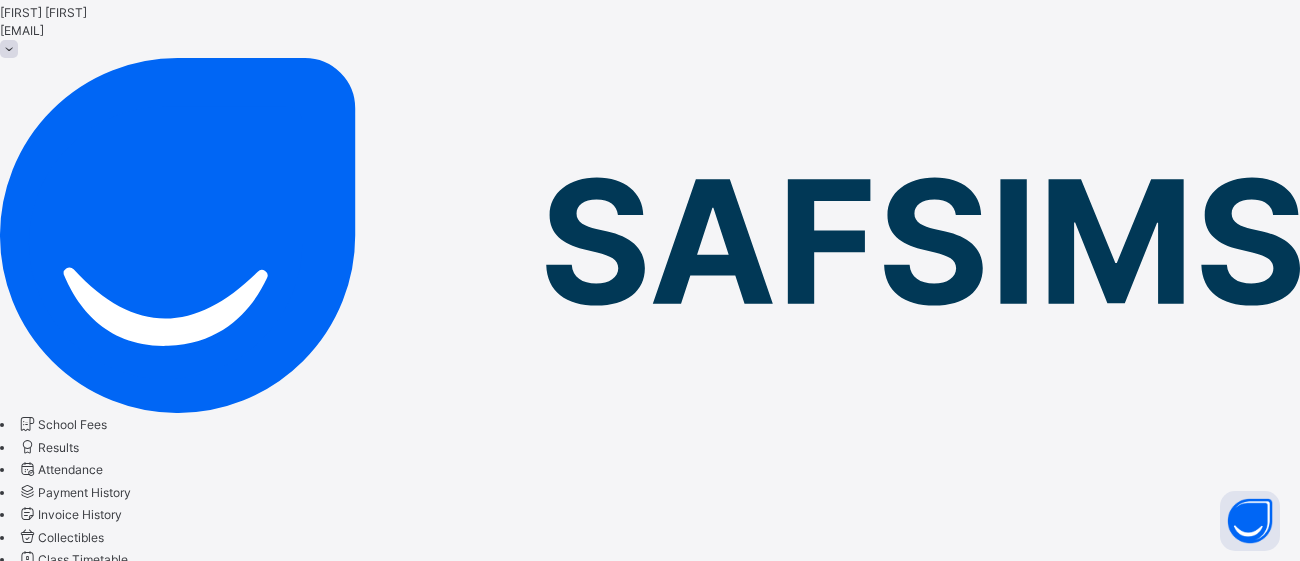 scroll, scrollTop: 83, scrollLeft: 0, axis: vertical 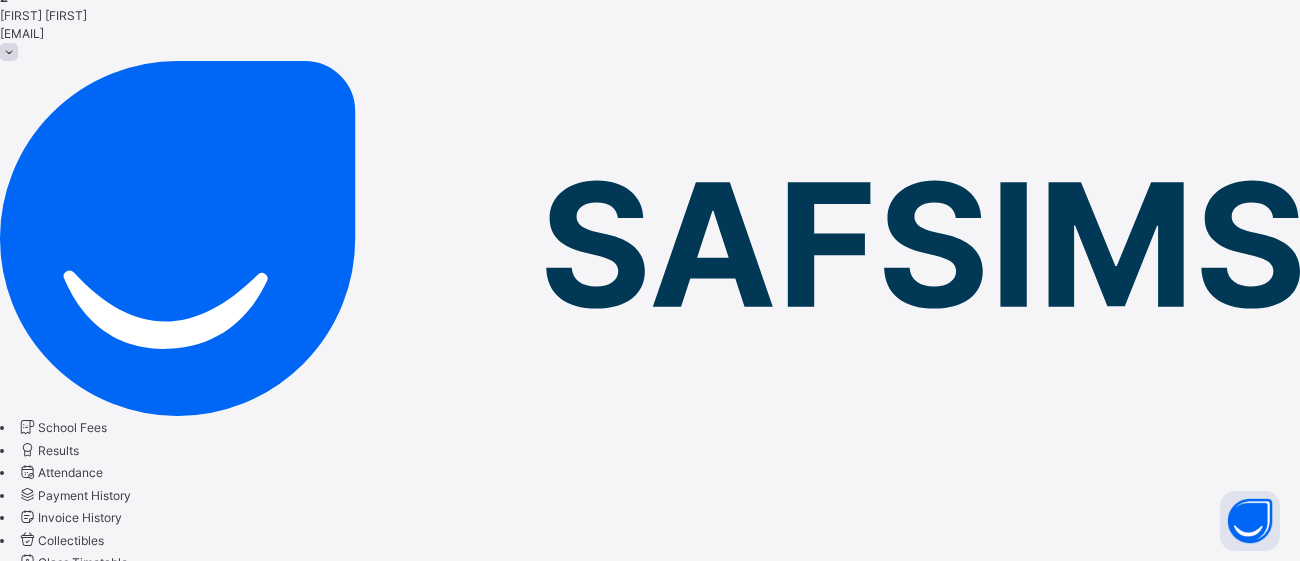click at bounding box center (650, 574) 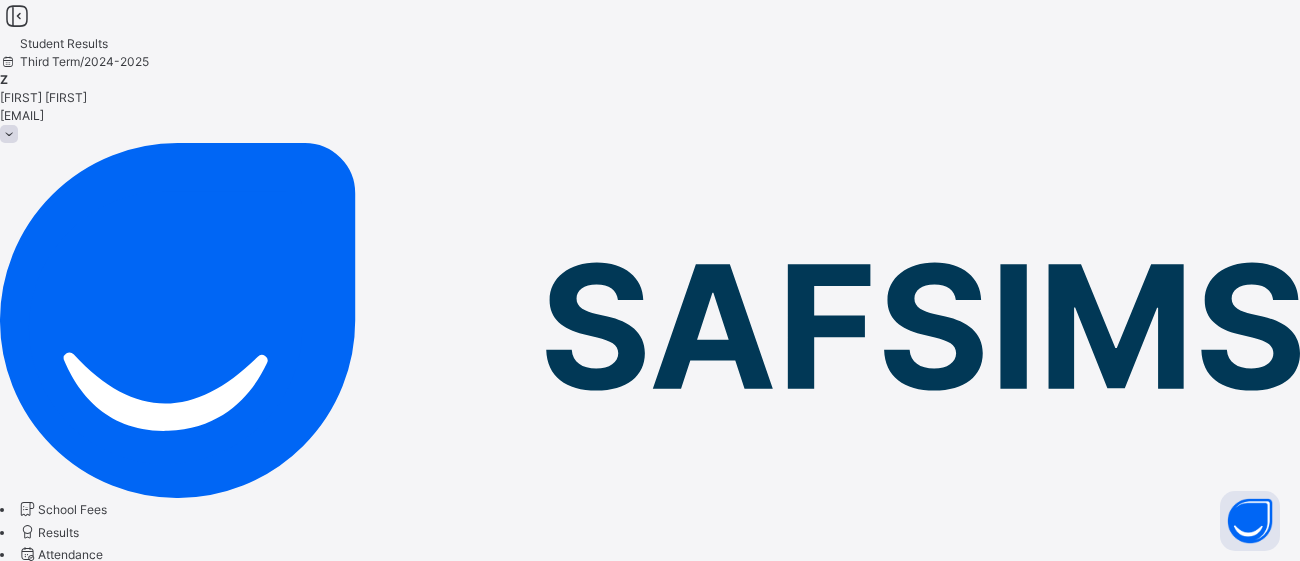 scroll, scrollTop: 0, scrollLeft: 0, axis: both 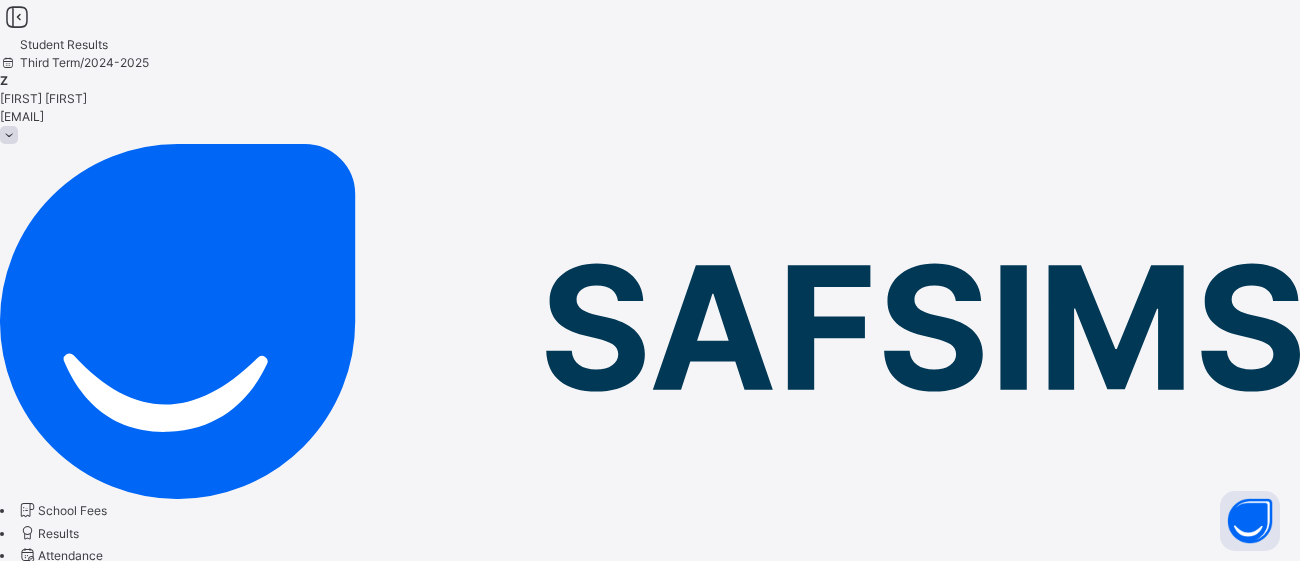 click at bounding box center [650, 657] 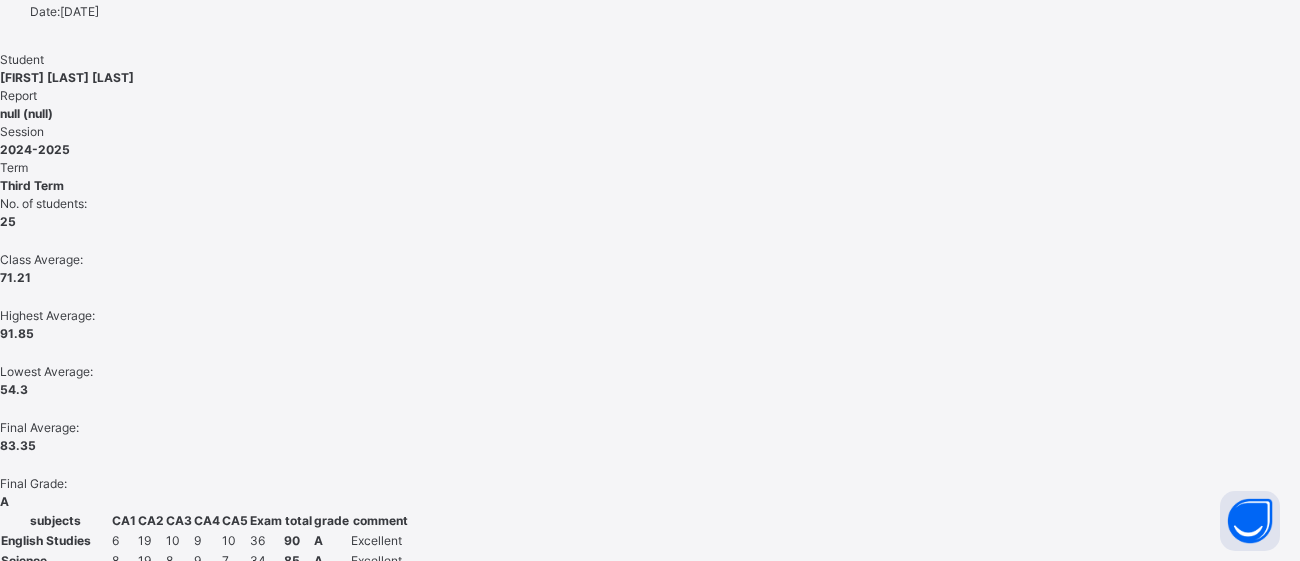 scroll, scrollTop: 1159, scrollLeft: 0, axis: vertical 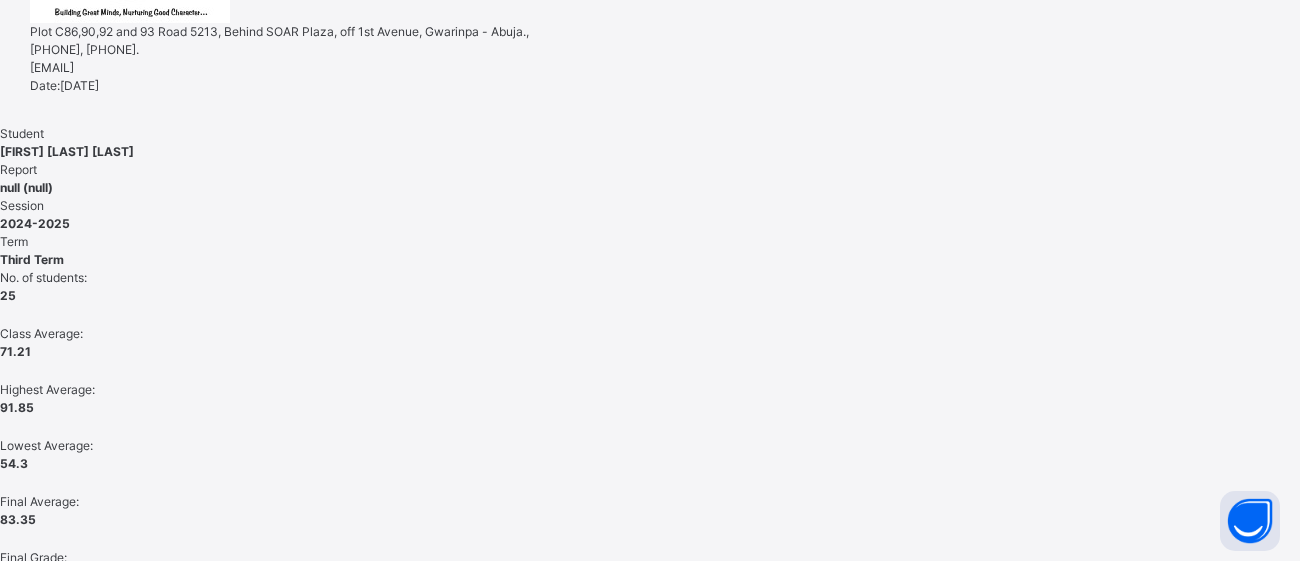 drag, startPoint x: 1018, startPoint y: 252, endPoint x: 960, endPoint y: 248, distance: 58.137768 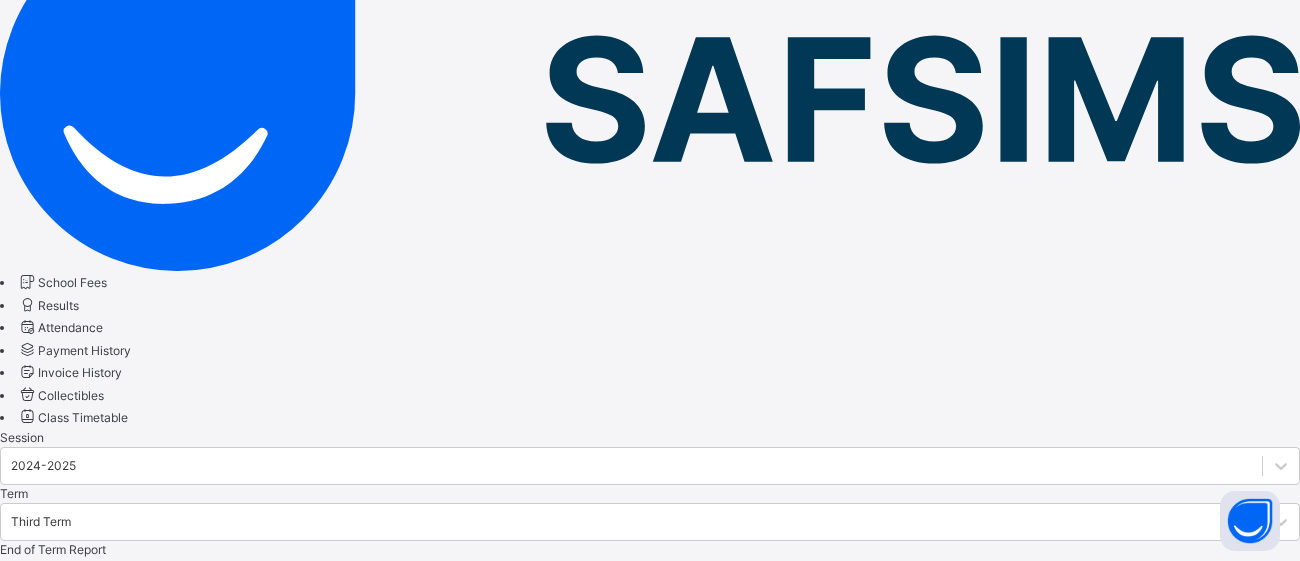 scroll, scrollTop: 79, scrollLeft: 0, axis: vertical 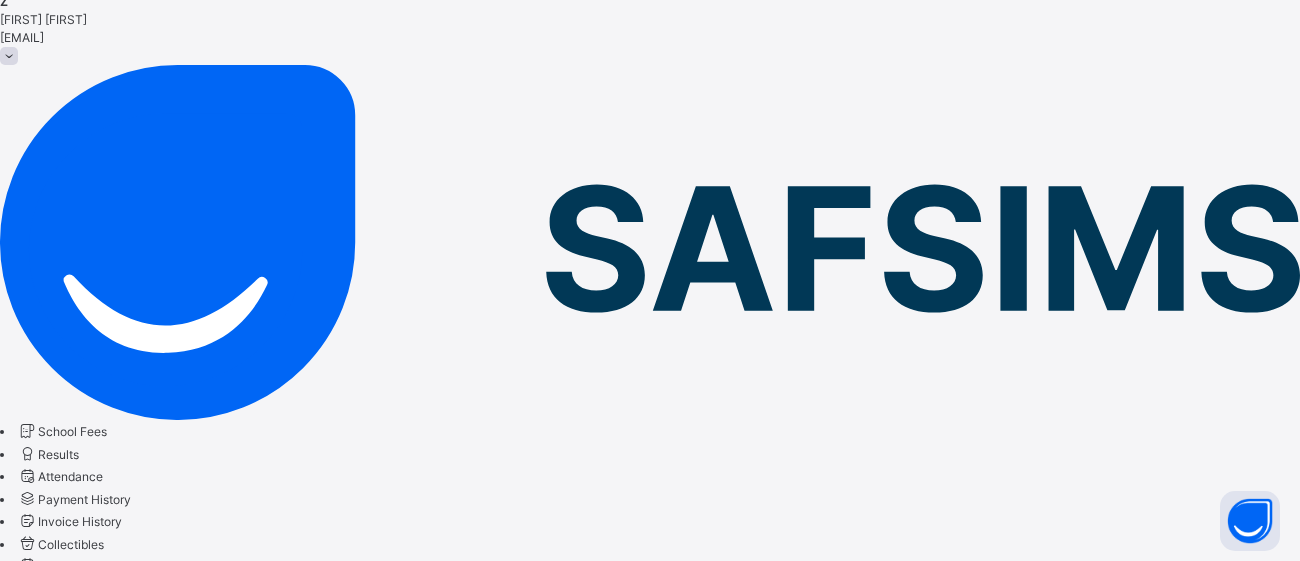 click at bounding box center [650, 578] 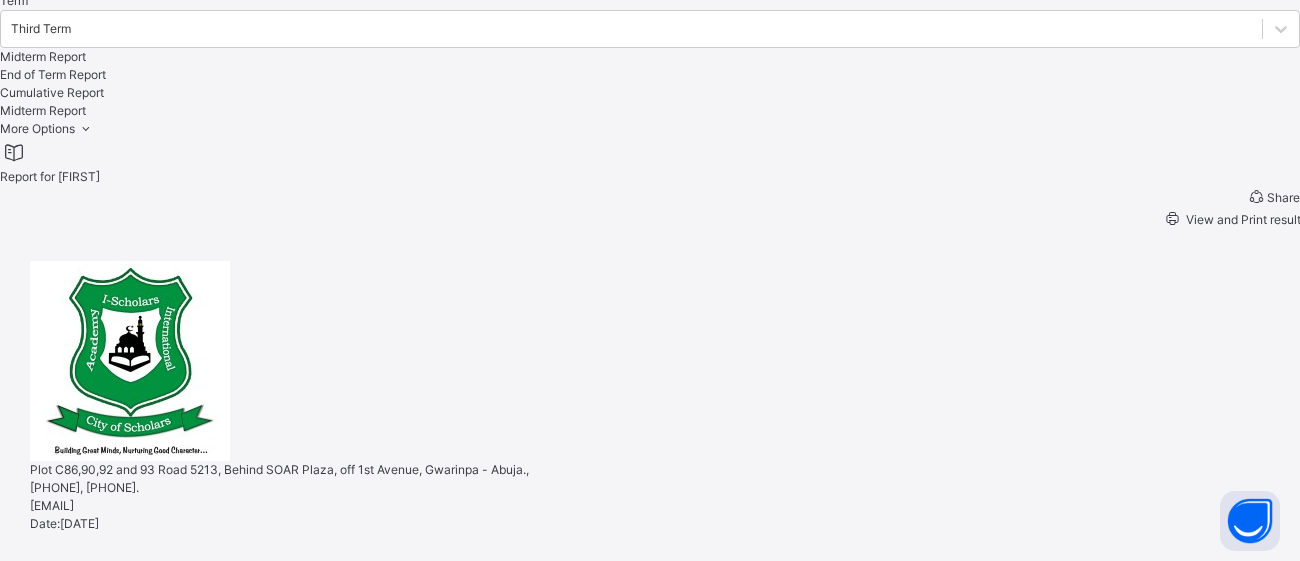 scroll, scrollTop: 720, scrollLeft: 0, axis: vertical 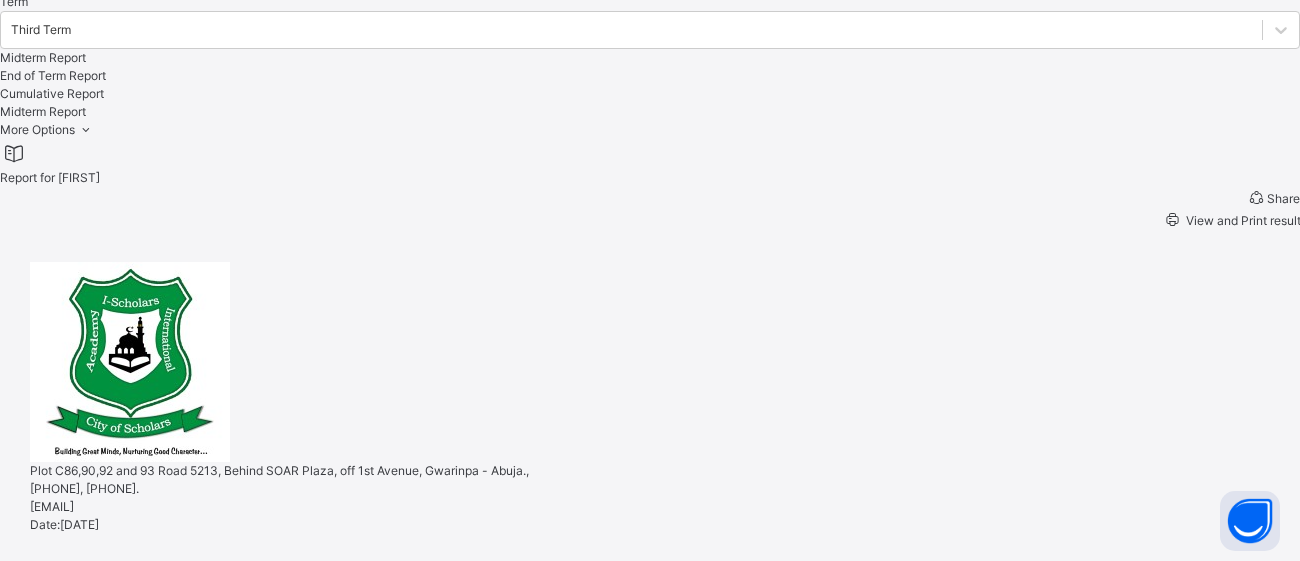 click on "70" at bounding box center [179, 1114] 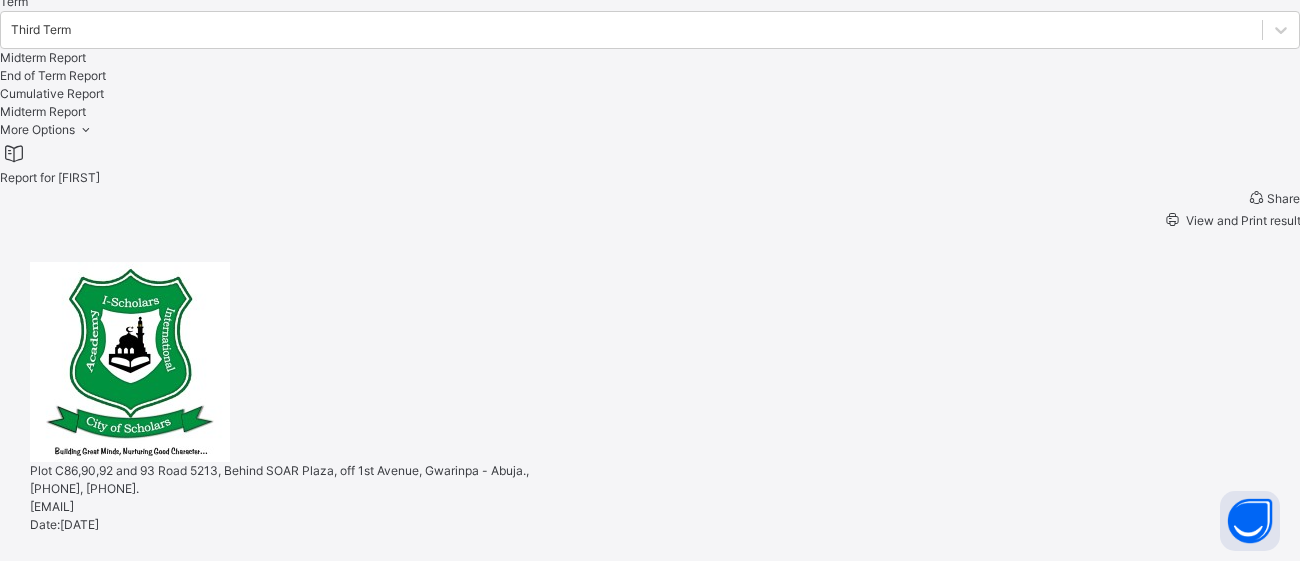 click on "SS" at bounding box center [650, 1899] 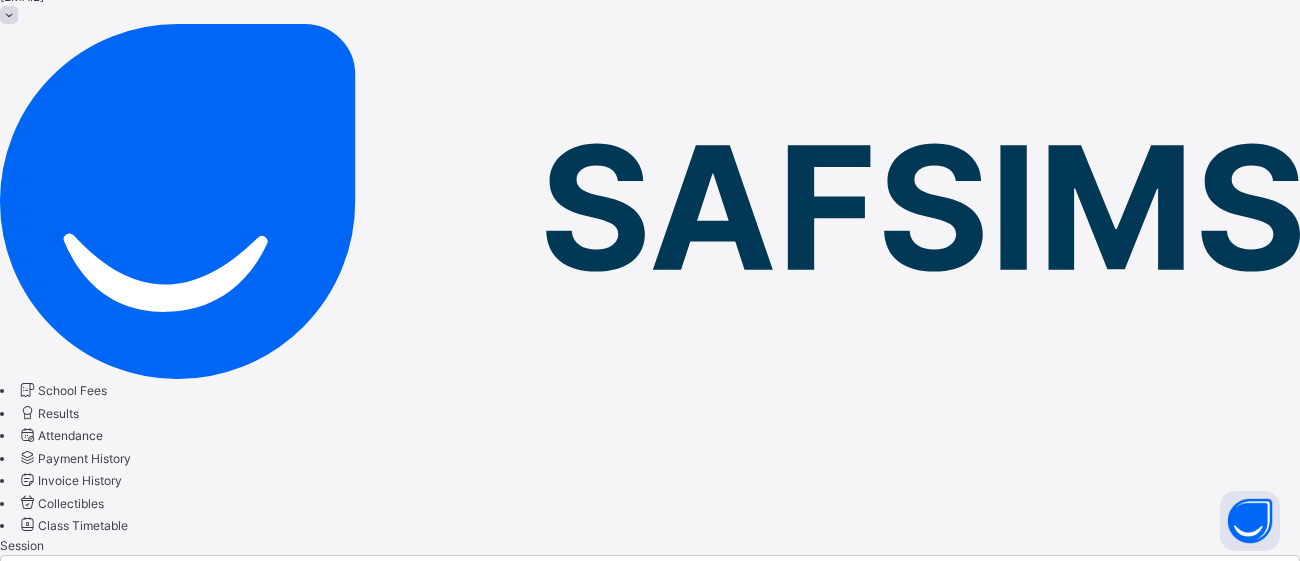 scroll, scrollTop: 80, scrollLeft: 0, axis: vertical 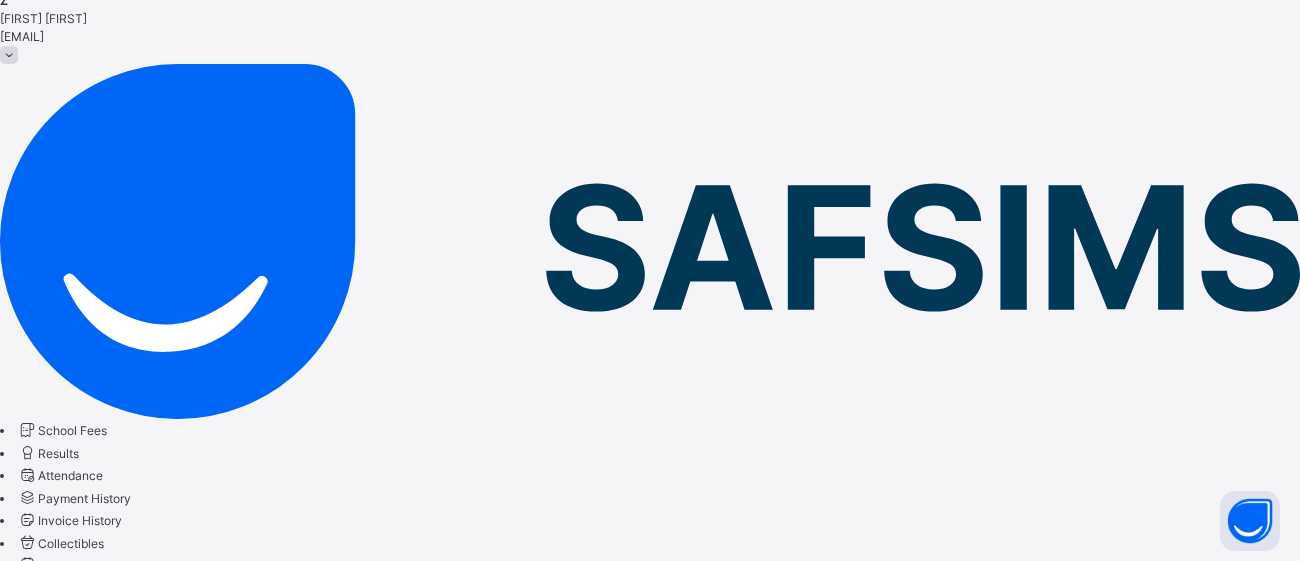 click at bounding box center [650, 577] 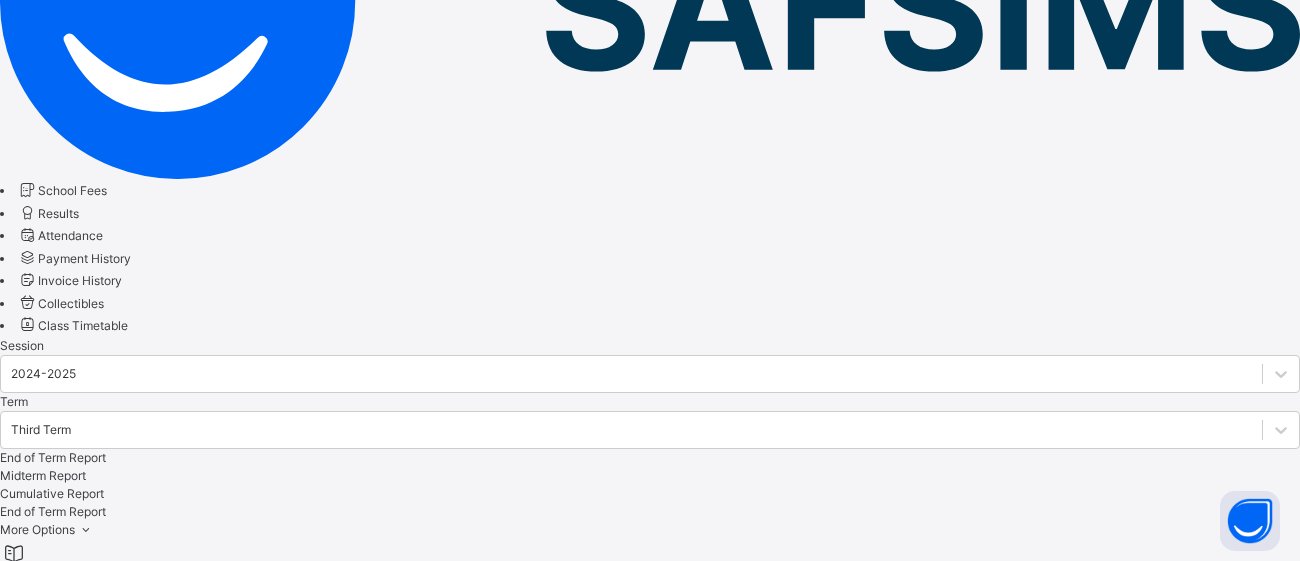 scroll, scrollTop: 319, scrollLeft: 0, axis: vertical 